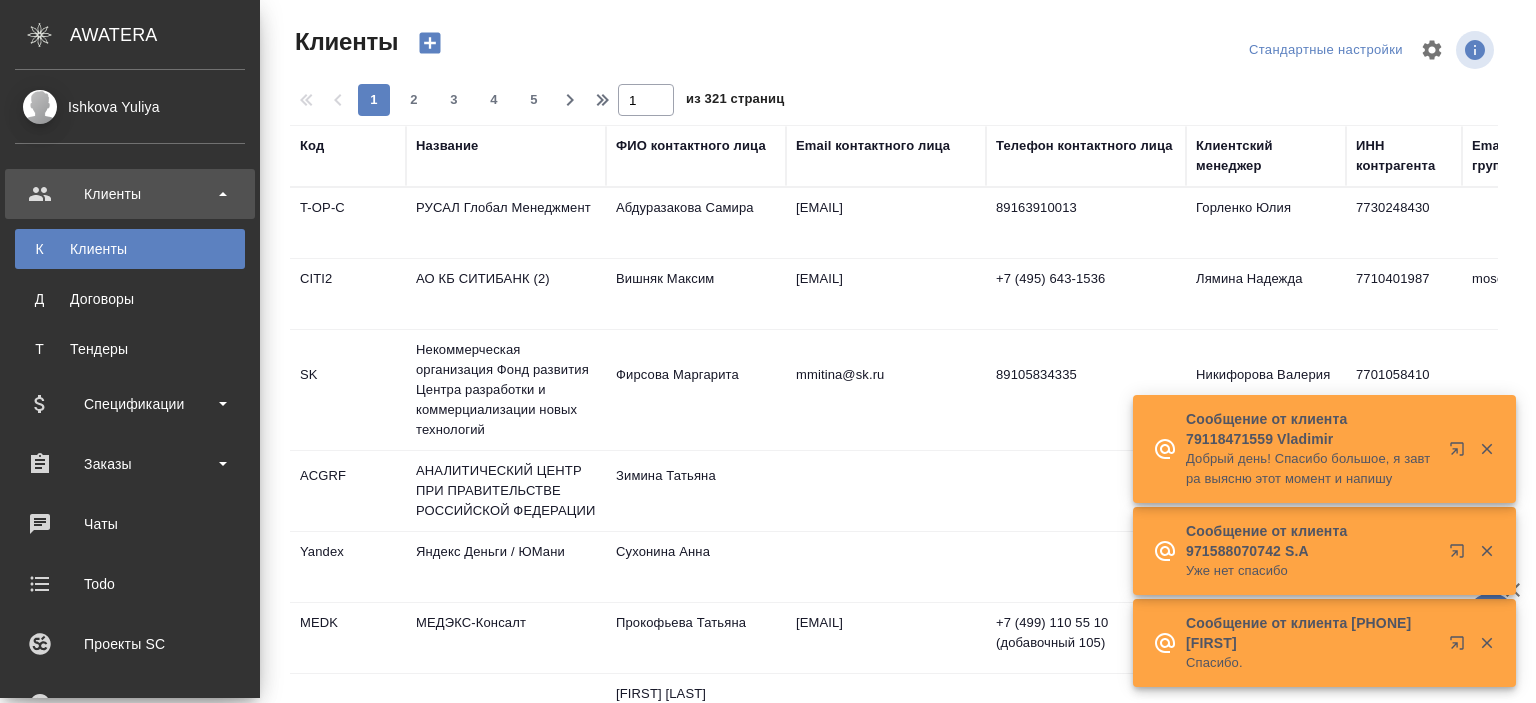select on "RU" 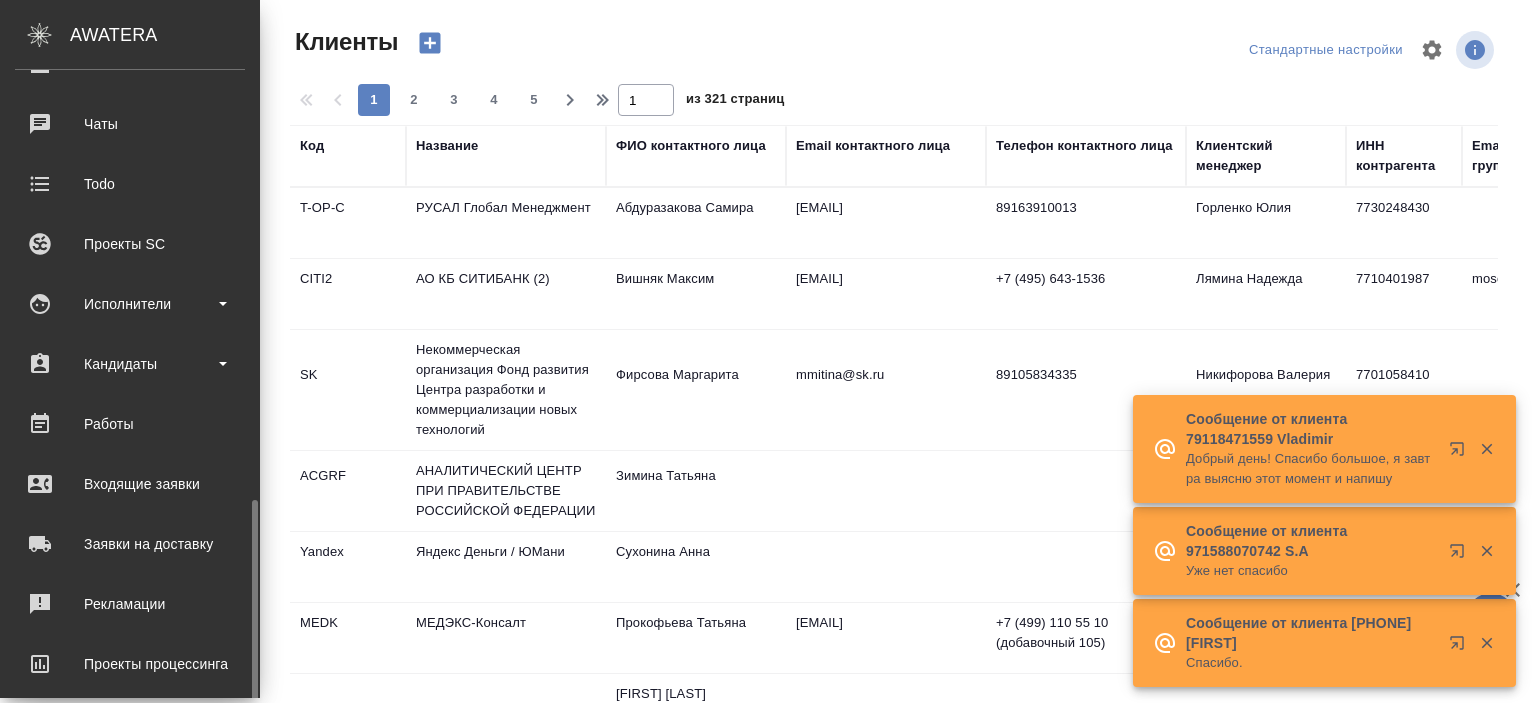 scroll, scrollTop: 540, scrollLeft: 0, axis: vertical 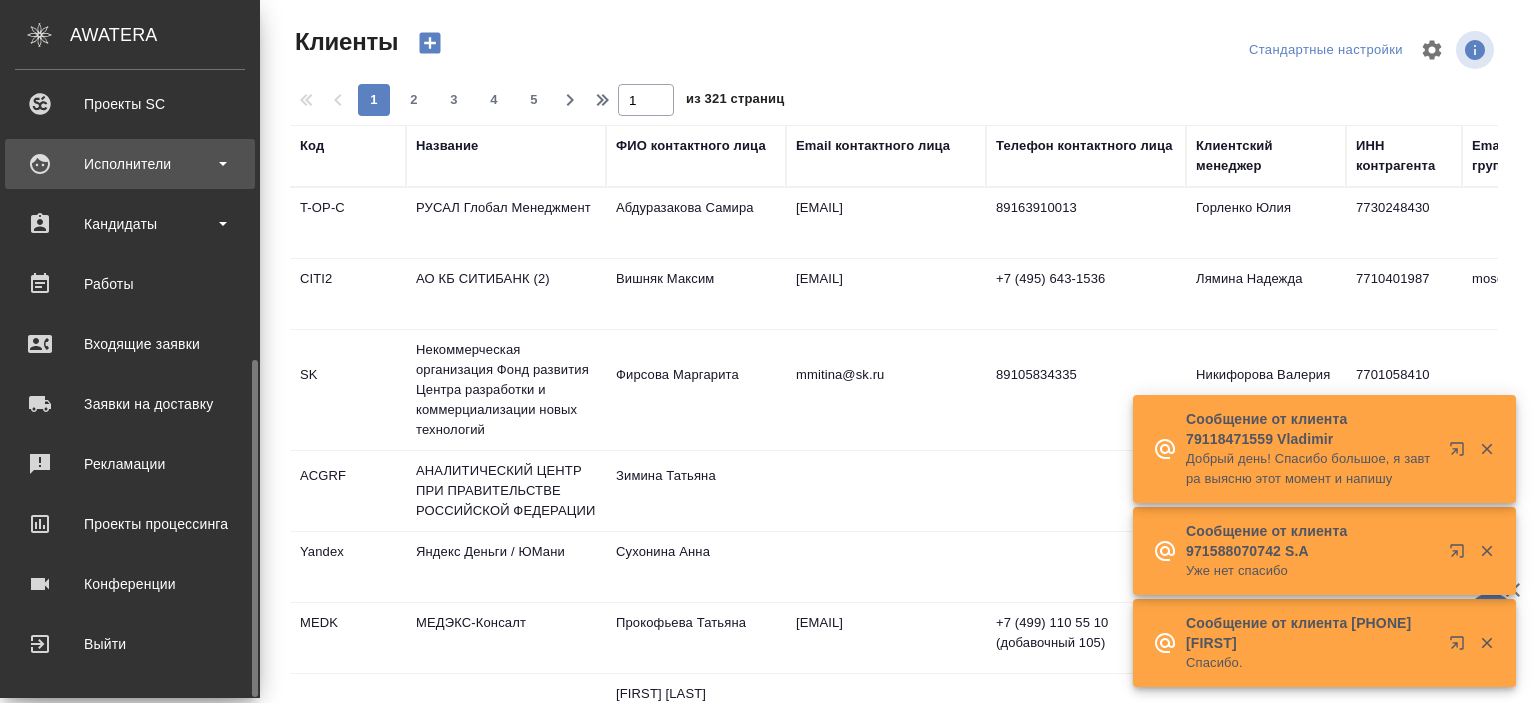 click on "Исполнители" at bounding box center [130, 164] 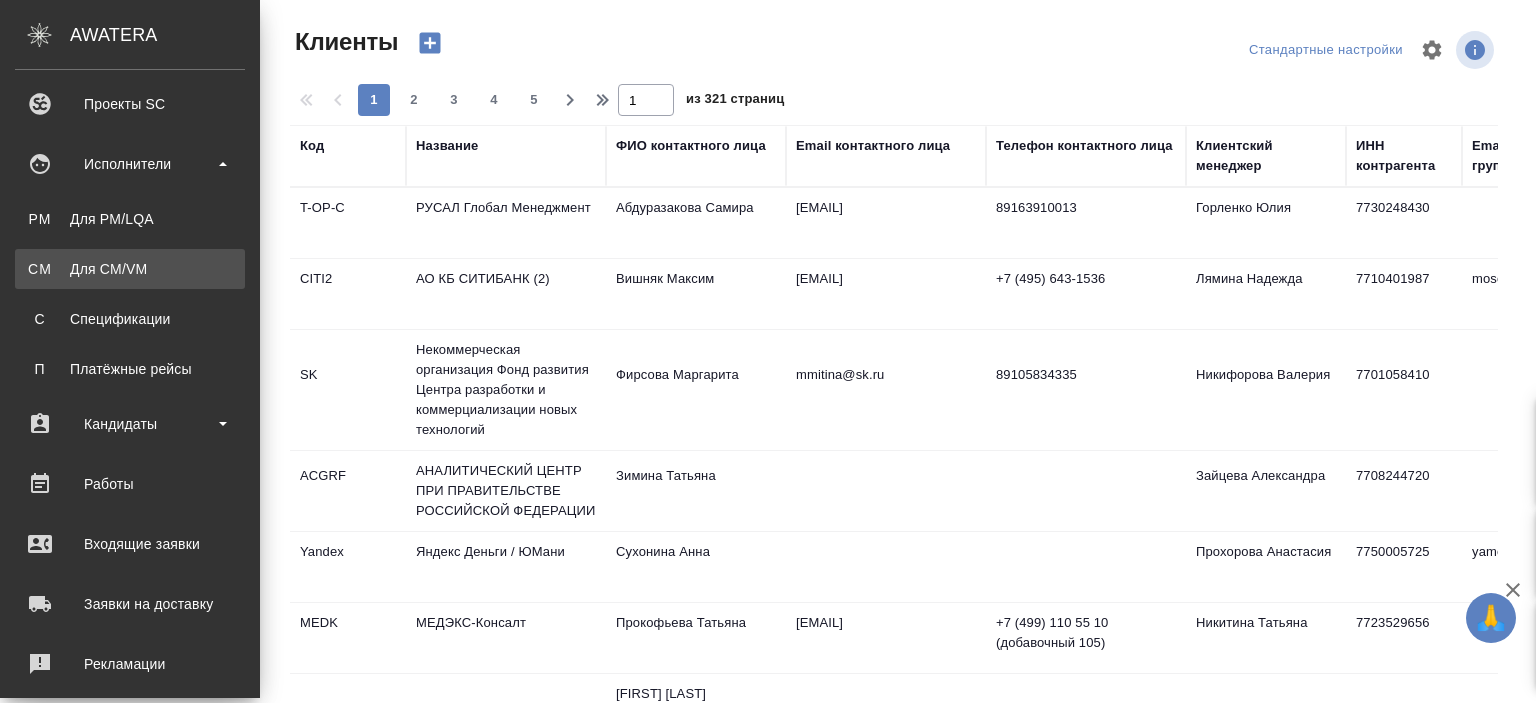 click on "CM Для CM/VM" at bounding box center (130, 269) 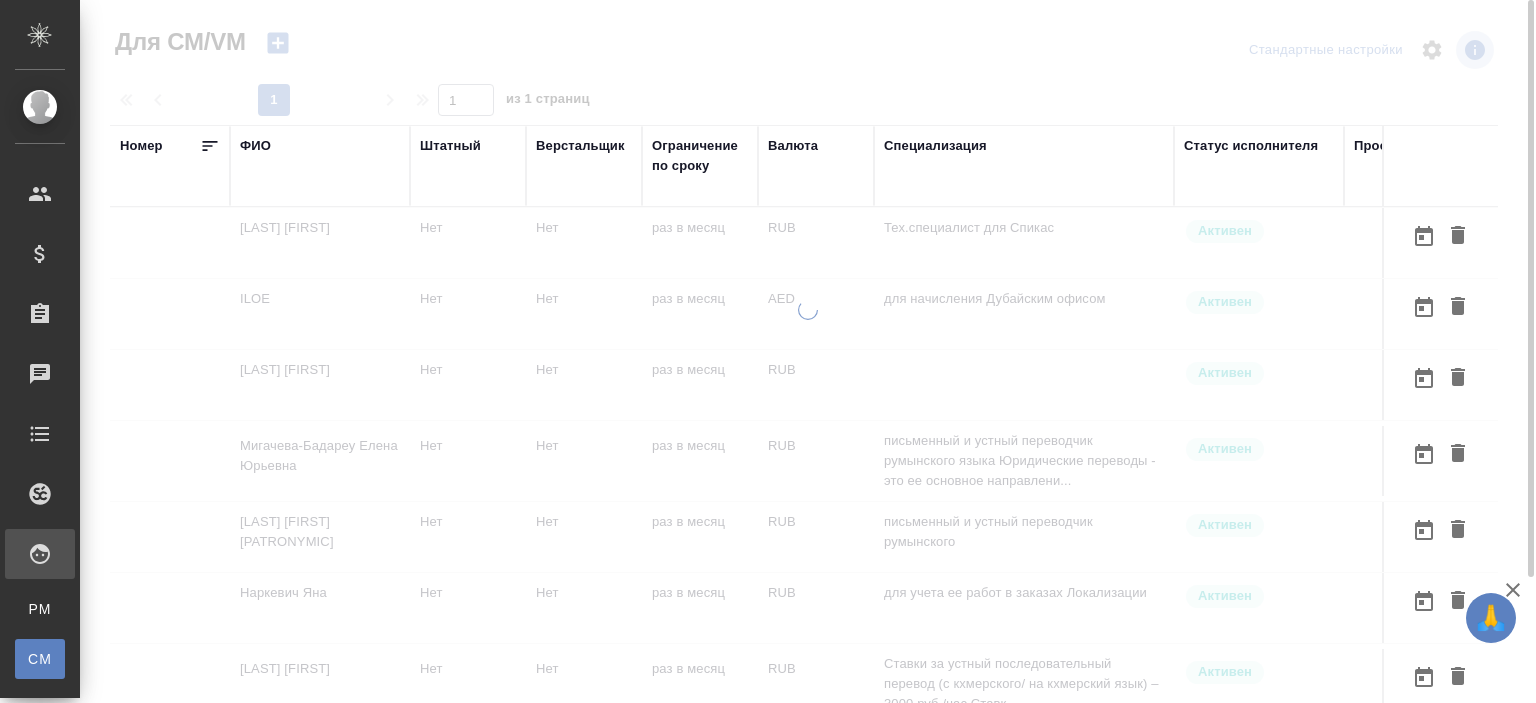 click on "ФИО" at bounding box center (255, 146) 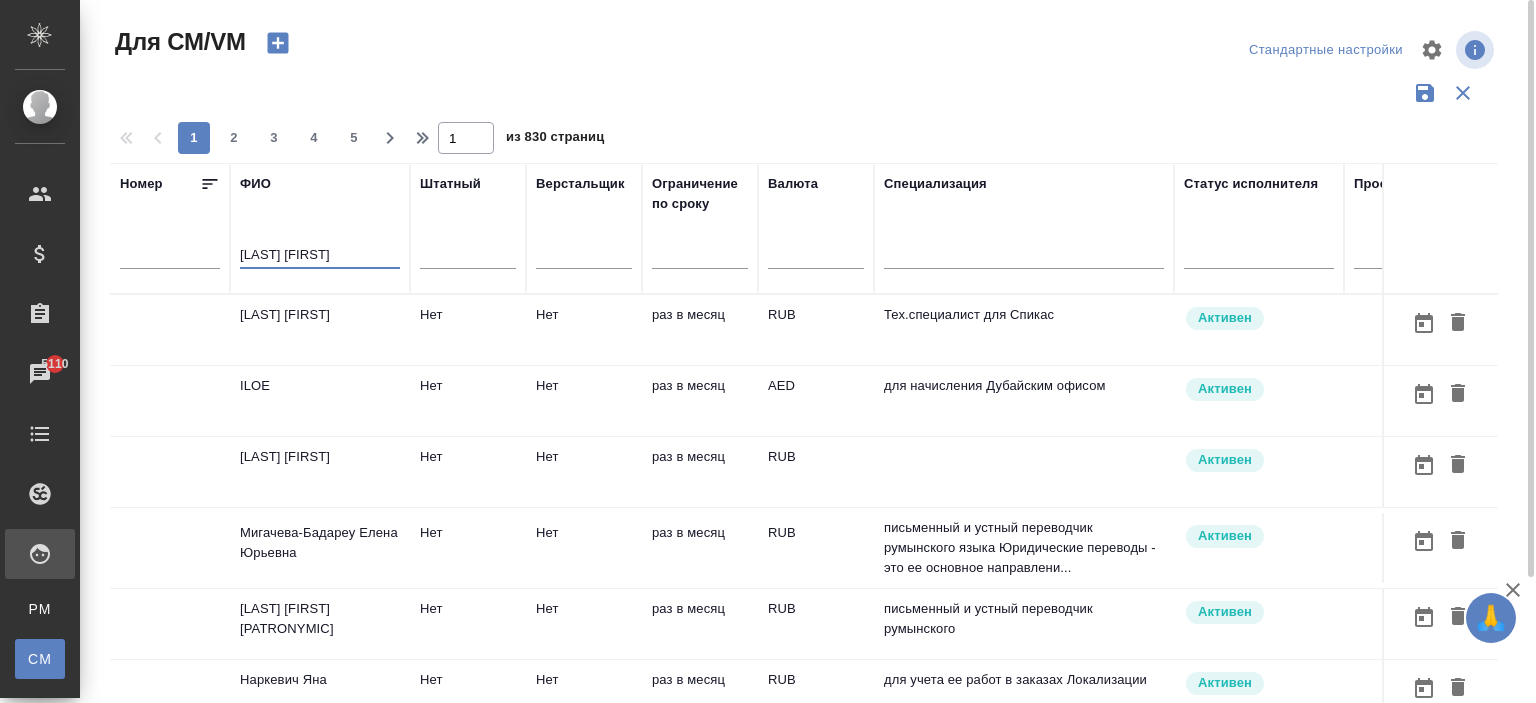 type on "малькова татьяна" 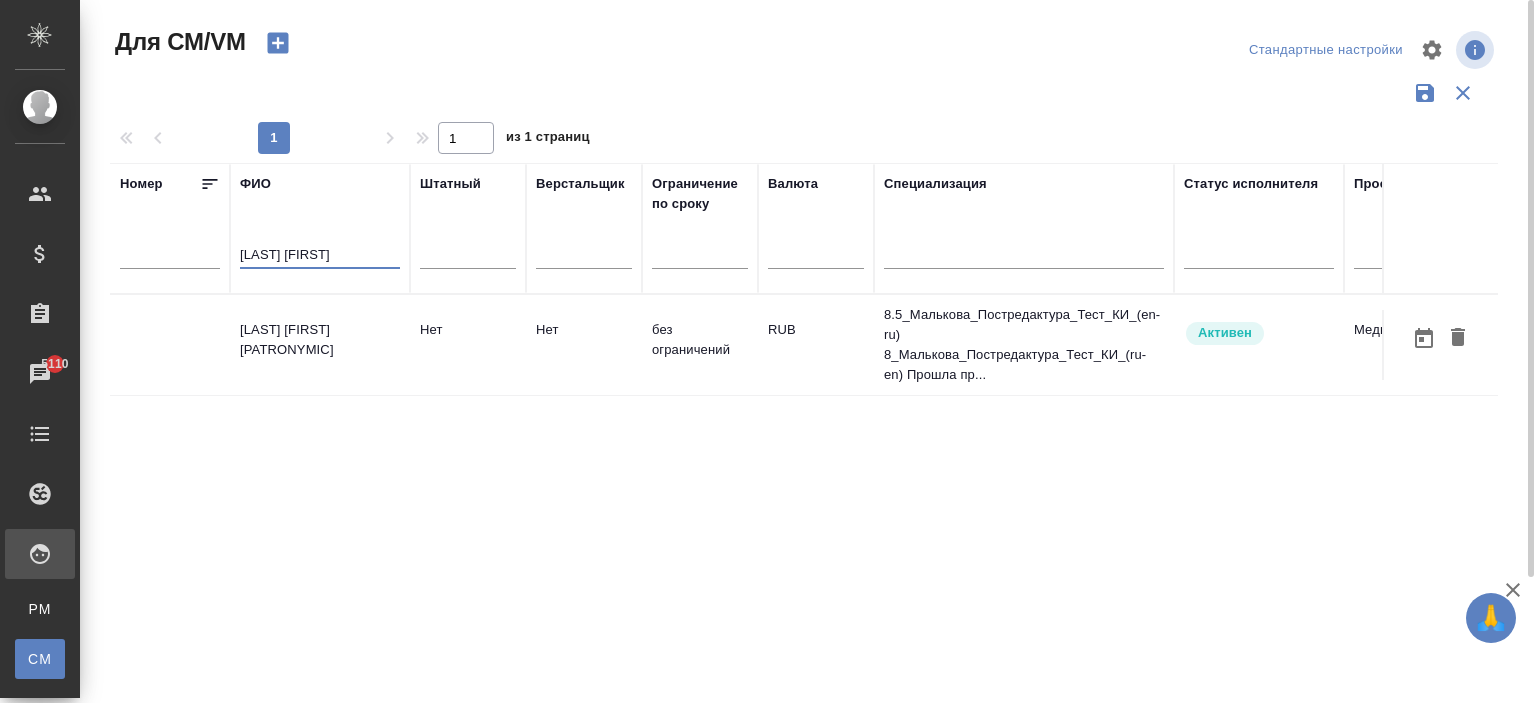 click on "Малькова Татьяна Юрьевна Нет Нет без ограничений RUB
8.5_Малькова_Постредактура_Тест_КИ_(en-ru)
8_Малькова_Постредактура_Тест_КИ_(ru-en)
Прошла пр... Активен Медицинский tanya.malkova@gmail.com Москва 04.05,  14:40 2022 Габриелян Гаянэ" at bounding box center (1178, 345) 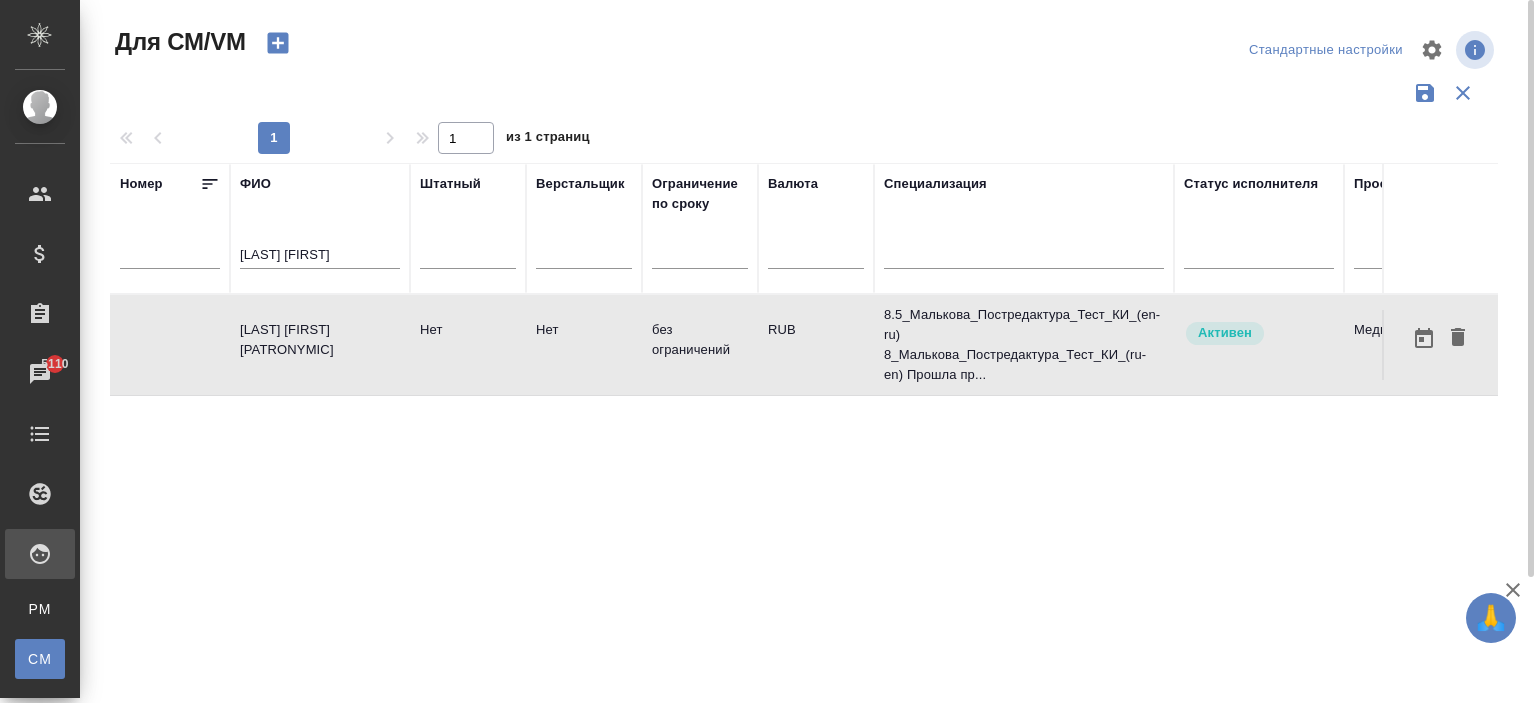 click on "Малькова Татьяна Юрьевна Нет Нет без ограничений RUB
8.5_Малькова_Постредактура_Тест_КИ_(en-ru)
8_Малькова_Постредактура_Тест_КИ_(ru-en)
Прошла пр... Активен Медицинский tanya.malkova@gmail.com Москва 04.05,  14:40 2022 Габриелян Гаянэ" at bounding box center (1178, 345) 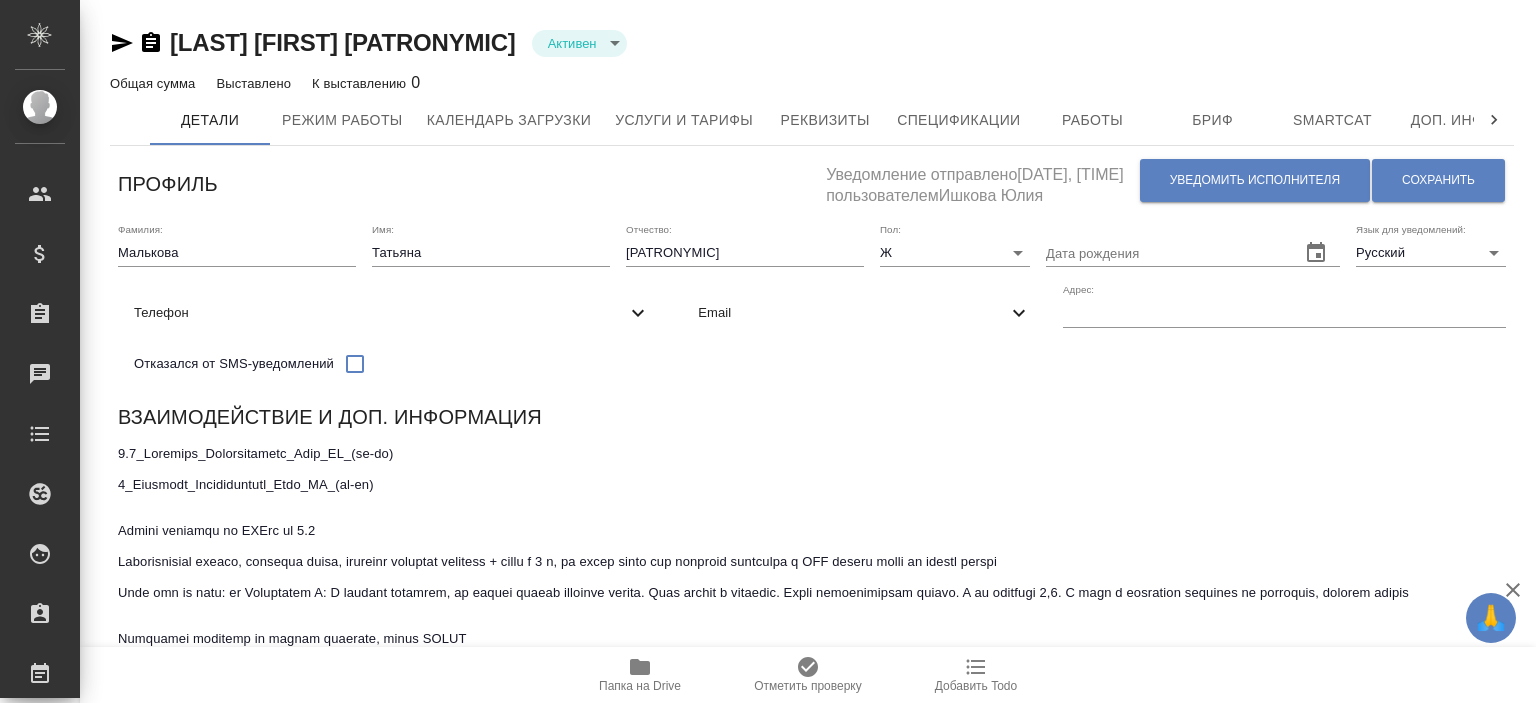 scroll, scrollTop: 0, scrollLeft: 0, axis: both 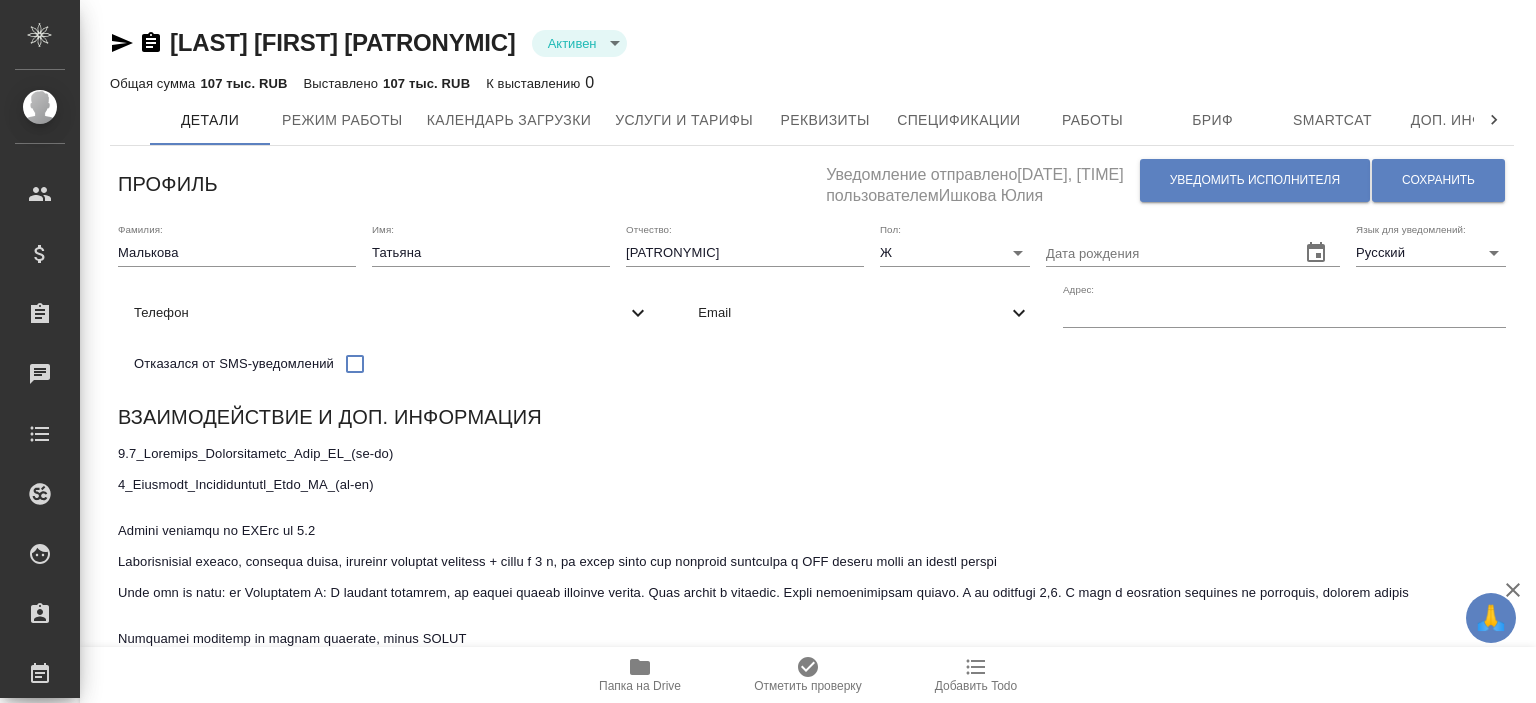click 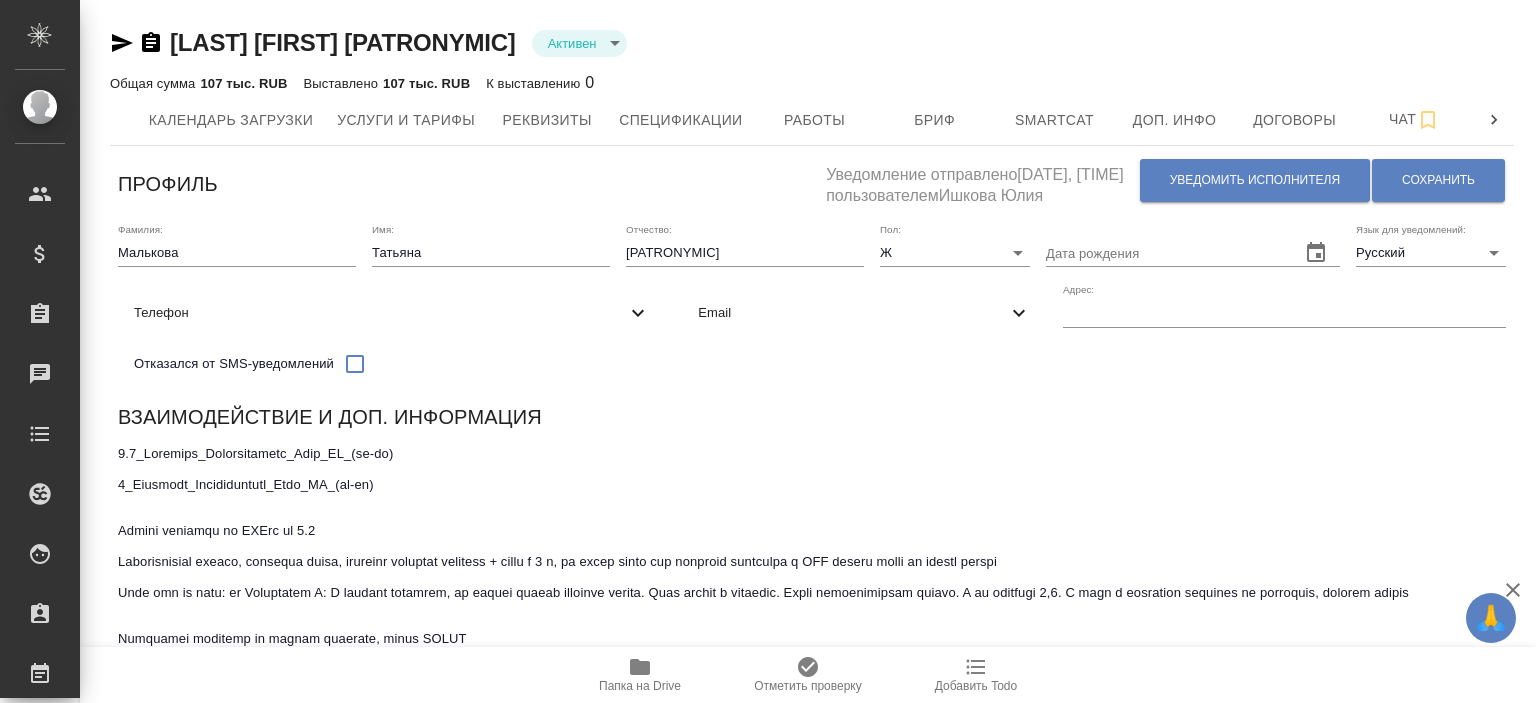 click 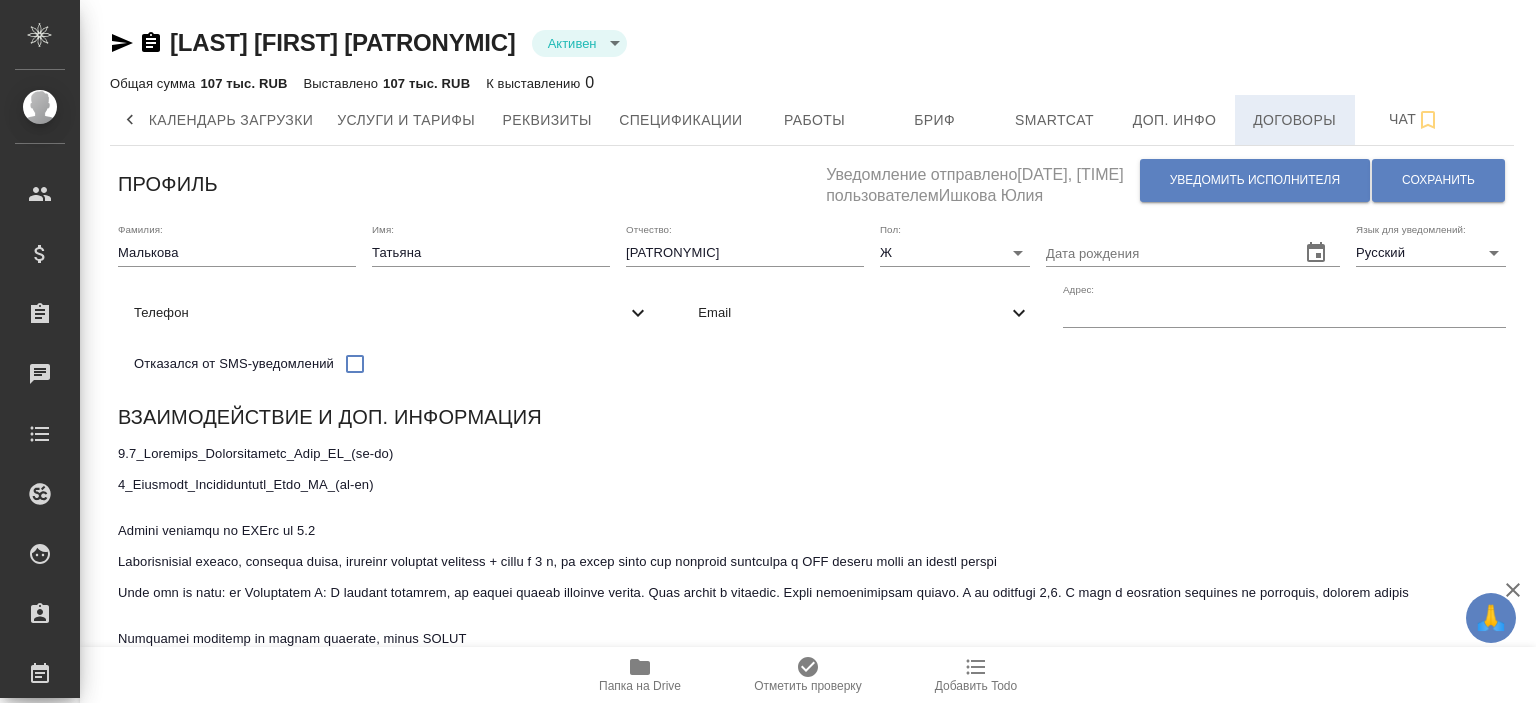 click on "Договоры" at bounding box center [1295, 120] 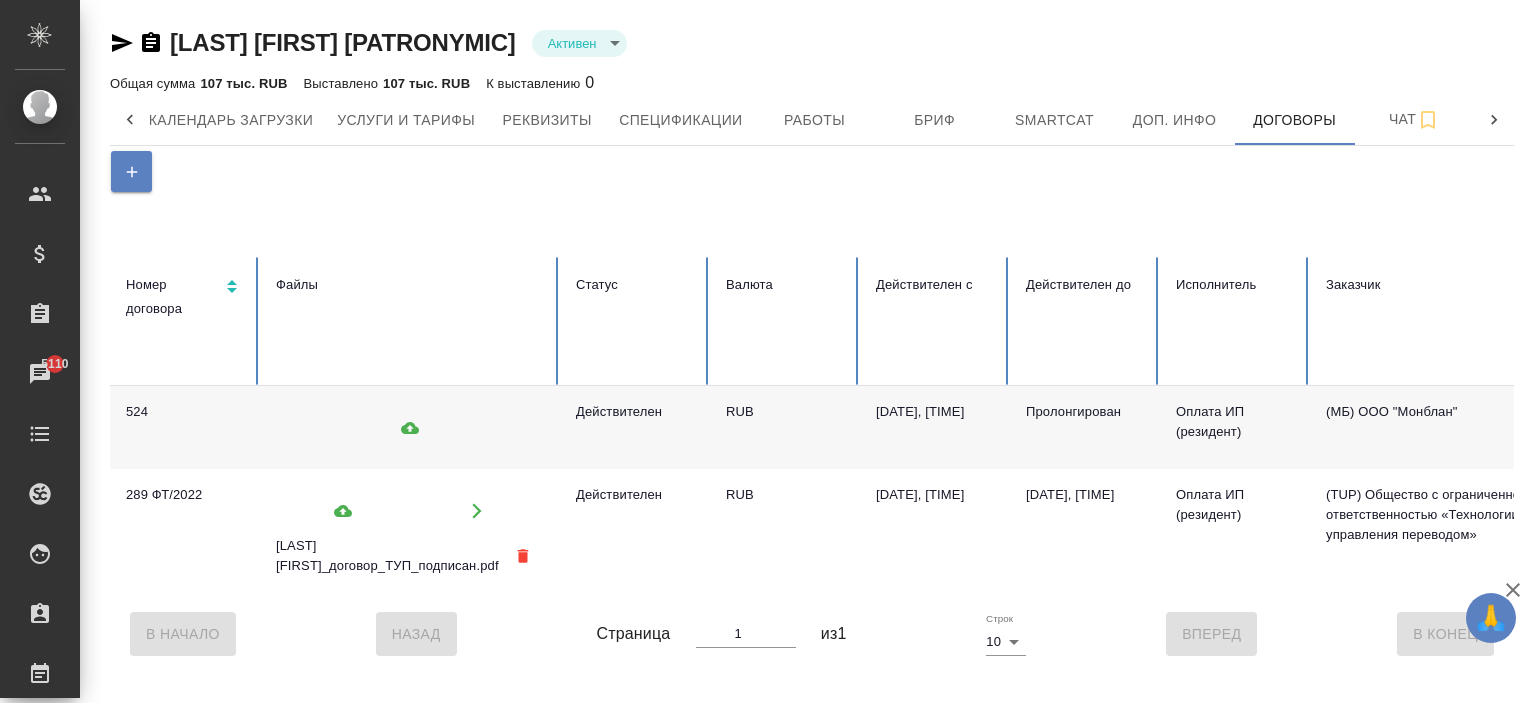 click on "RUB" at bounding box center [785, 427] 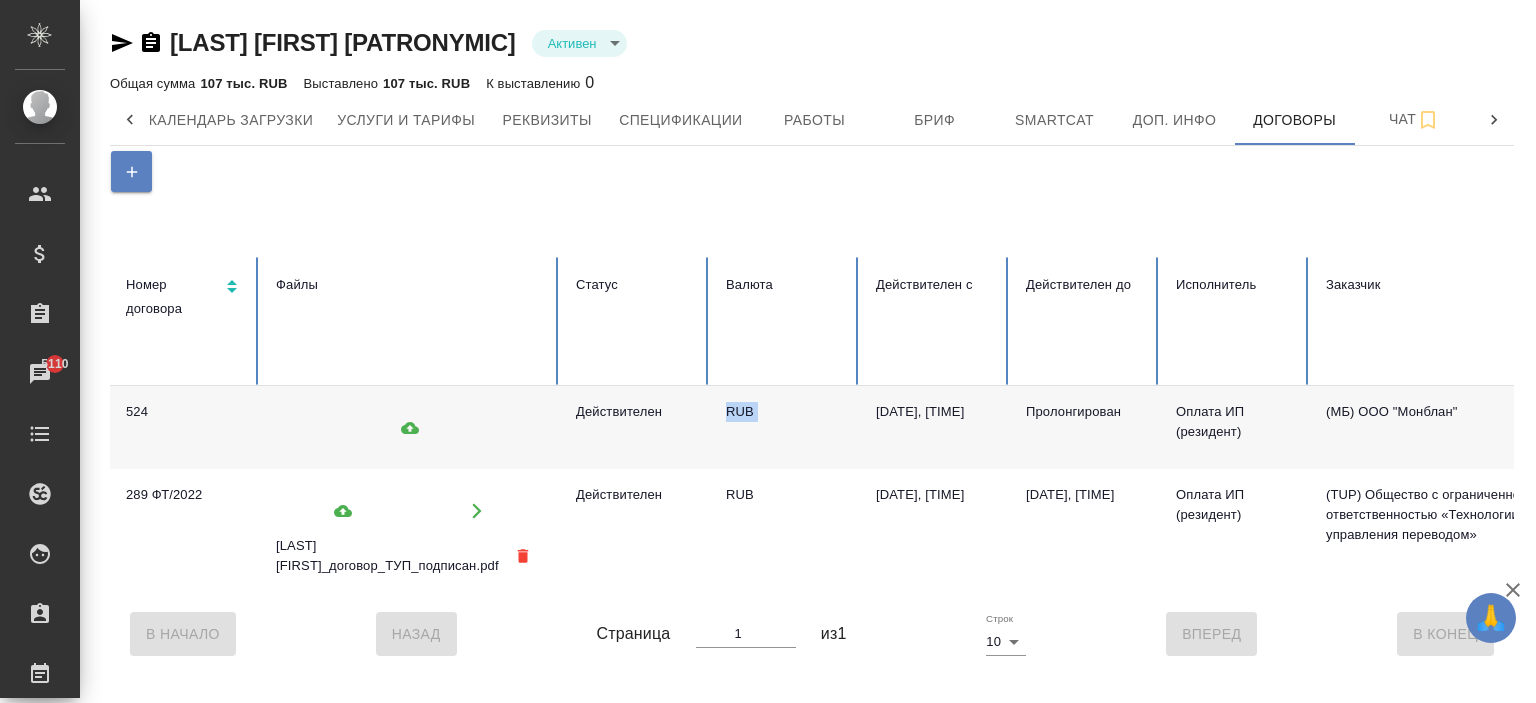 click on "RUB" at bounding box center (785, 427) 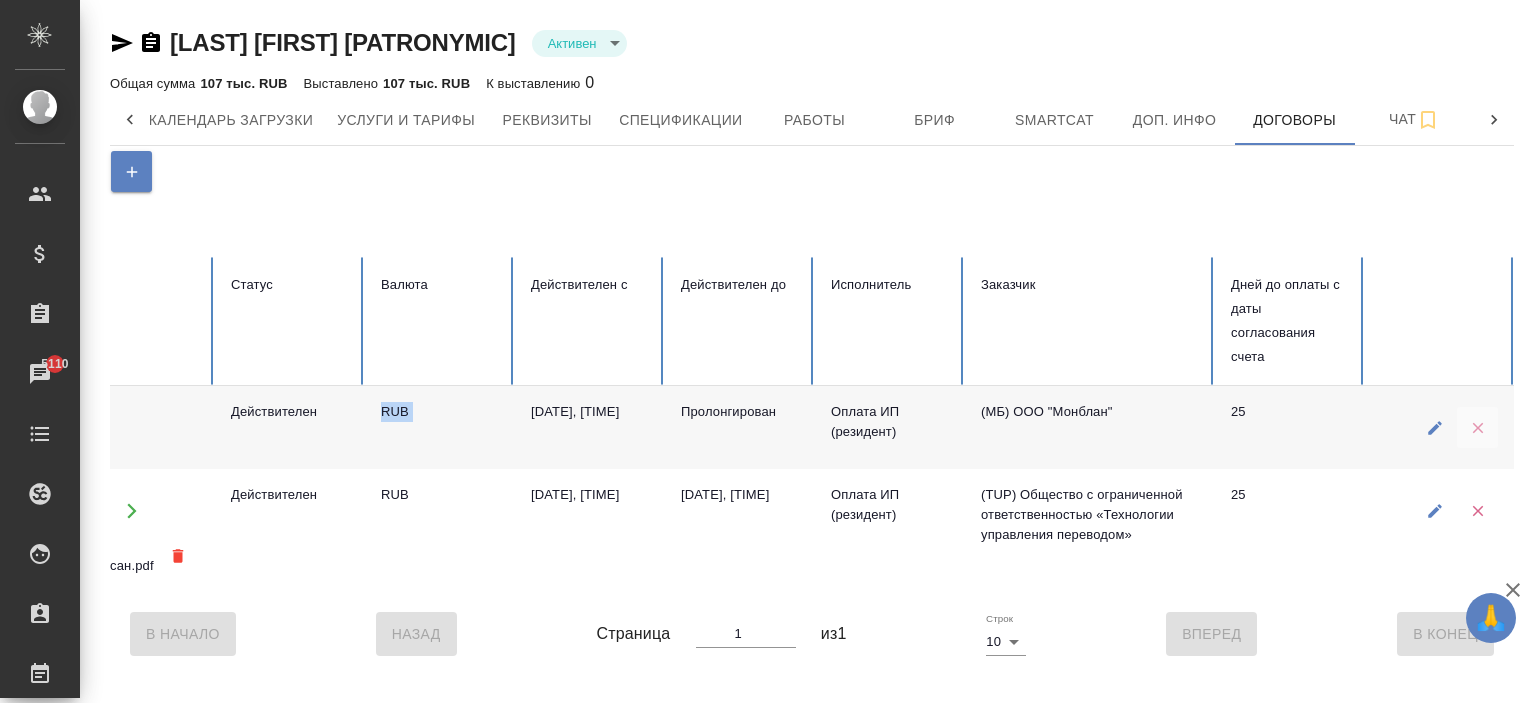 click 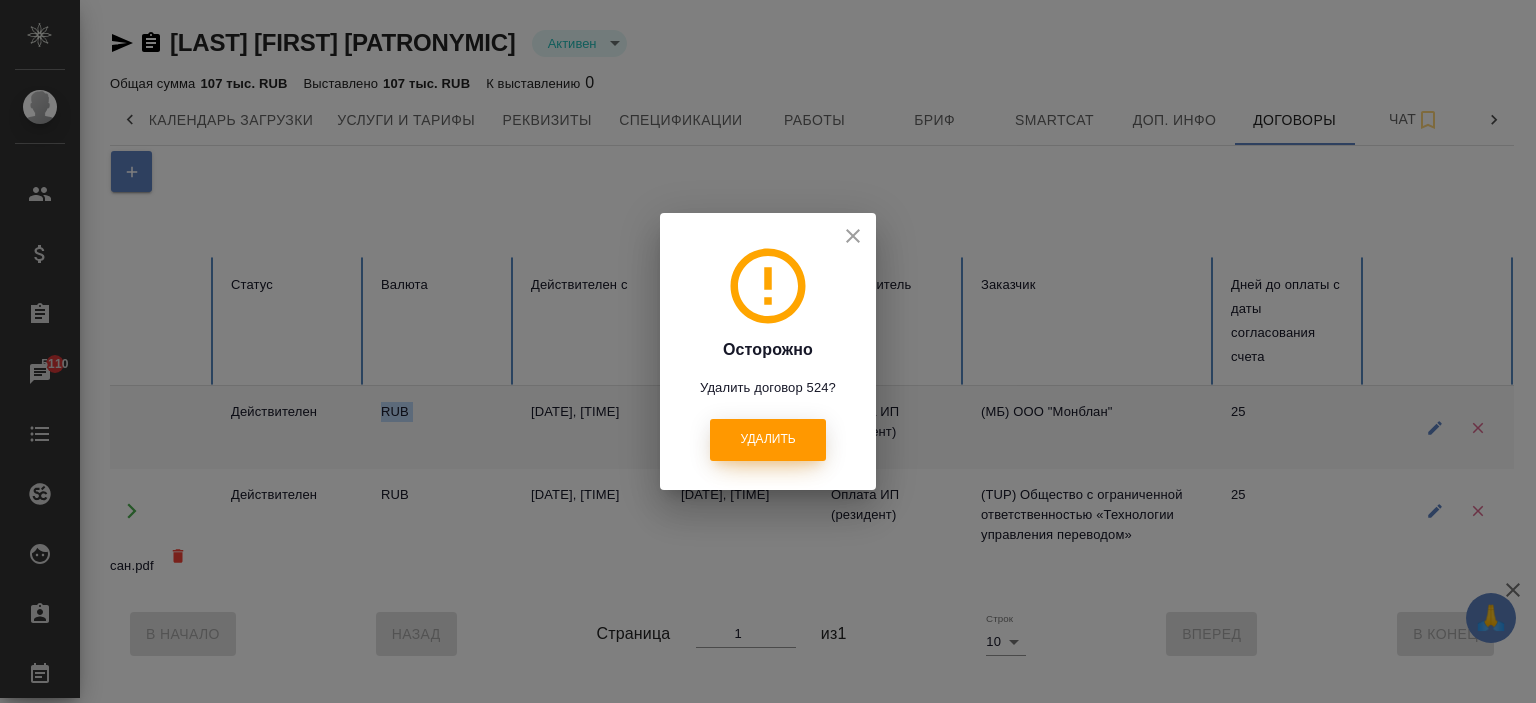 click on "Удалить" at bounding box center [767, 439] 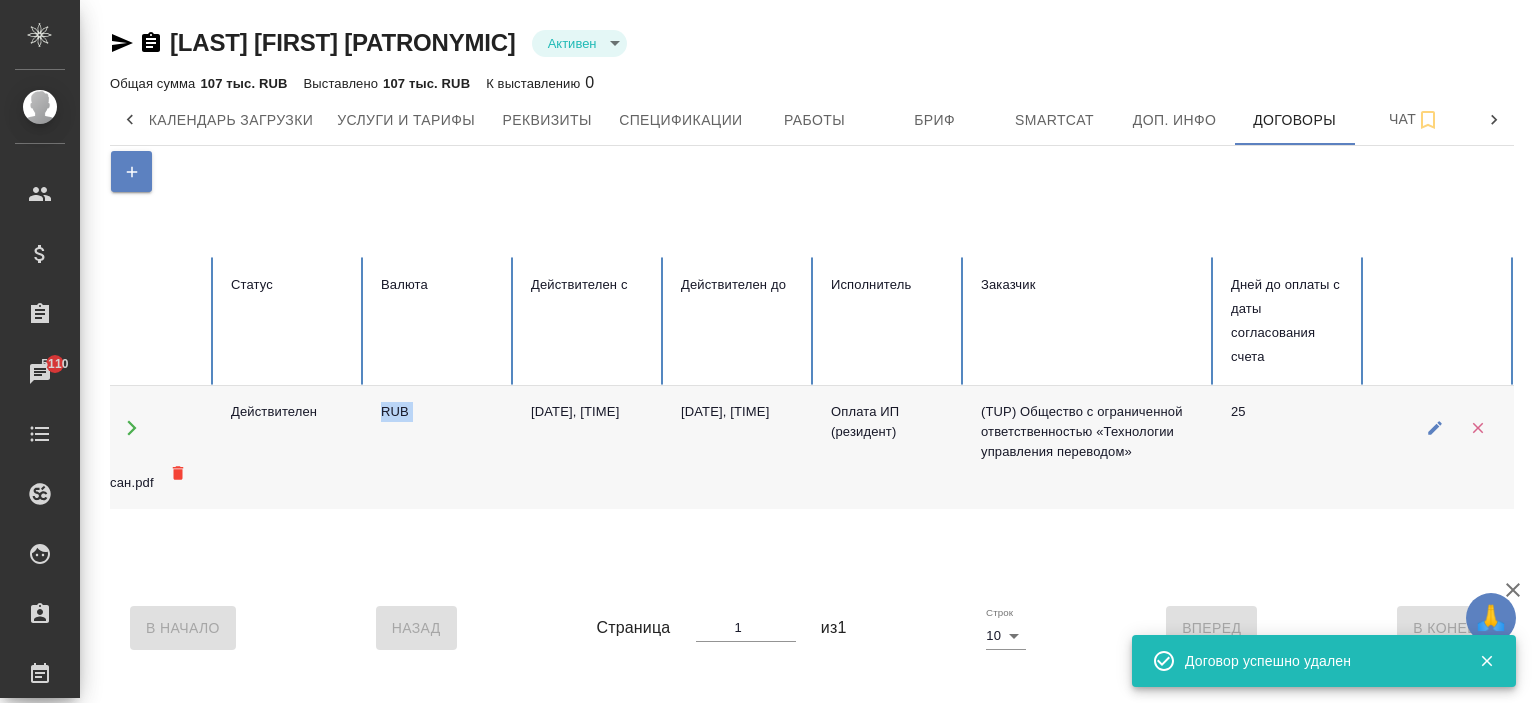 scroll, scrollTop: 0, scrollLeft: 0, axis: both 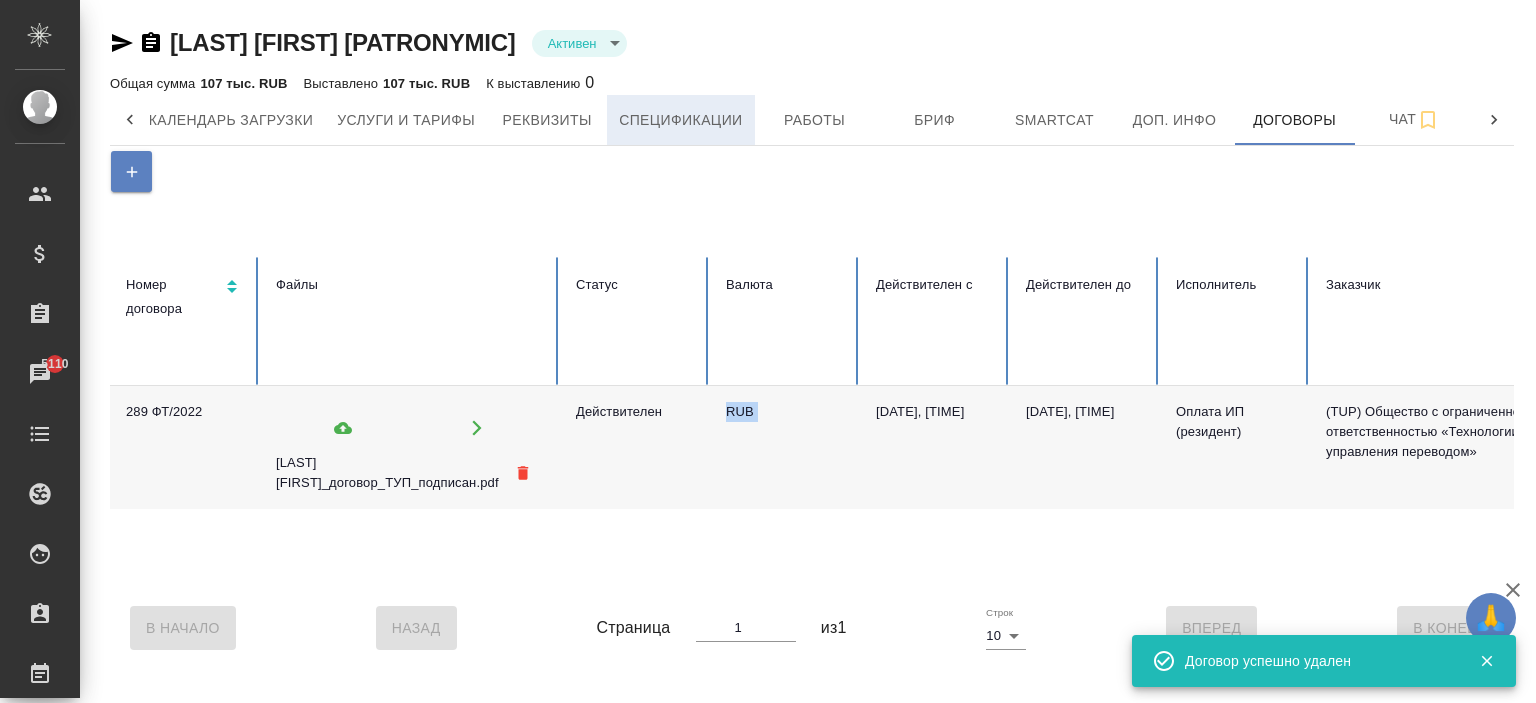 click on "Спецификации" at bounding box center (680, 120) 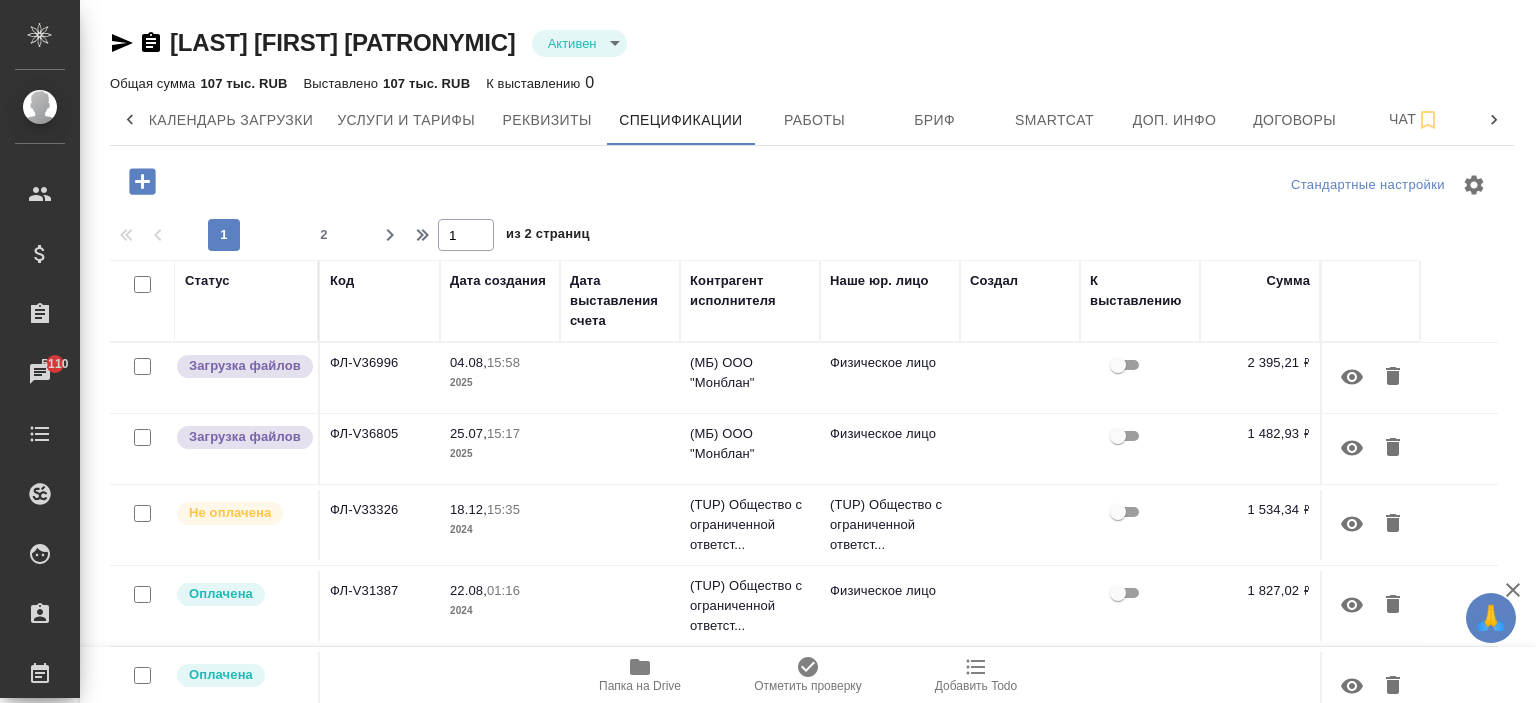 click on "(МБ) ООО "Монблан"" at bounding box center [750, 378] 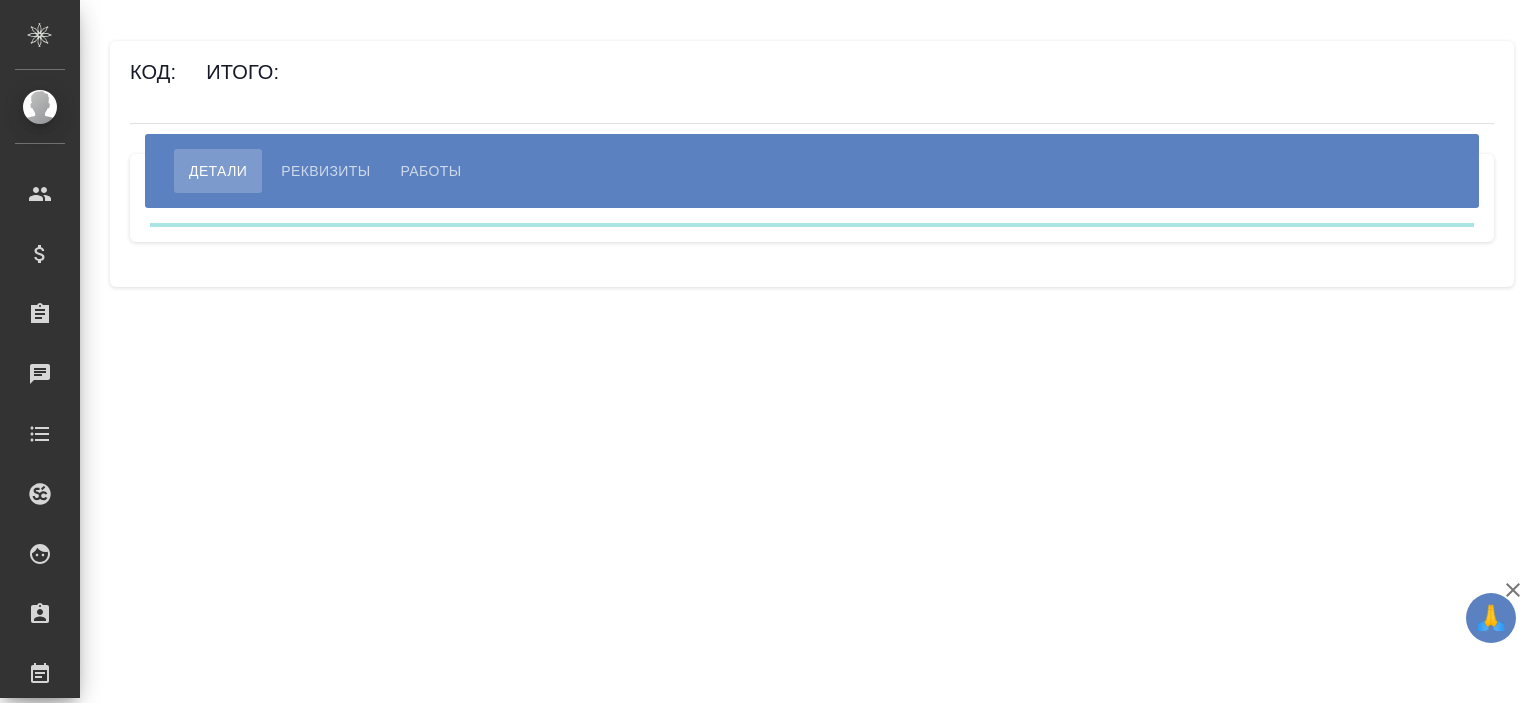 scroll, scrollTop: 0, scrollLeft: 0, axis: both 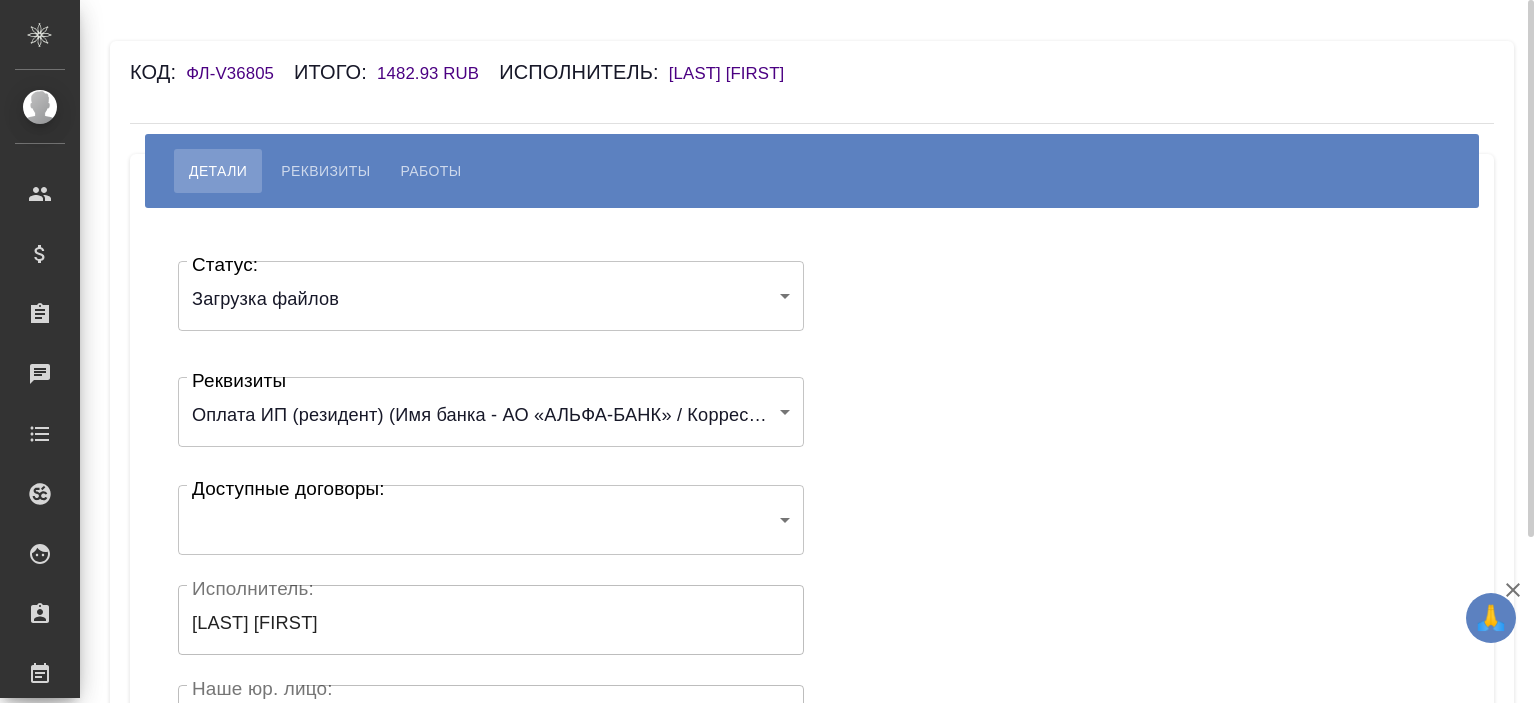 click on "🙏 .cls-1
fill:#fff;
AWATERA Ishkova Yuliya Клиенты Спецификации Заказы Чаты Todo Проекты SC Исполнители Кандидаты Работы Входящие заявки Заявки на доставку Рекламации Проекты процессинга Конференции Выйти Код: ФЛ-V36805 Итого: 1482.93 RUB Исполнитель: Малькова Татьяна Юрьевна Детали Реквизиты Работы Статус: Загрузка файлов filesUpload Статус: Реквизиты Оплата ИП (резидент) (Имя банка - АО «АЛЬФА-БАНК» / Корреспондентский счет - 30101810200000000593 / БИК - 044525593 / Расчетный счет - 40802810102420000098 / ИНН получателя - 771800739808 / ОГРН - 314774628300752 / ФИО получателя - МАЛЬКОВА ТАТЬЯНА ЮРЬЕВНА (ИП)) ​ (ФЛ)   x" at bounding box center (768, 351) 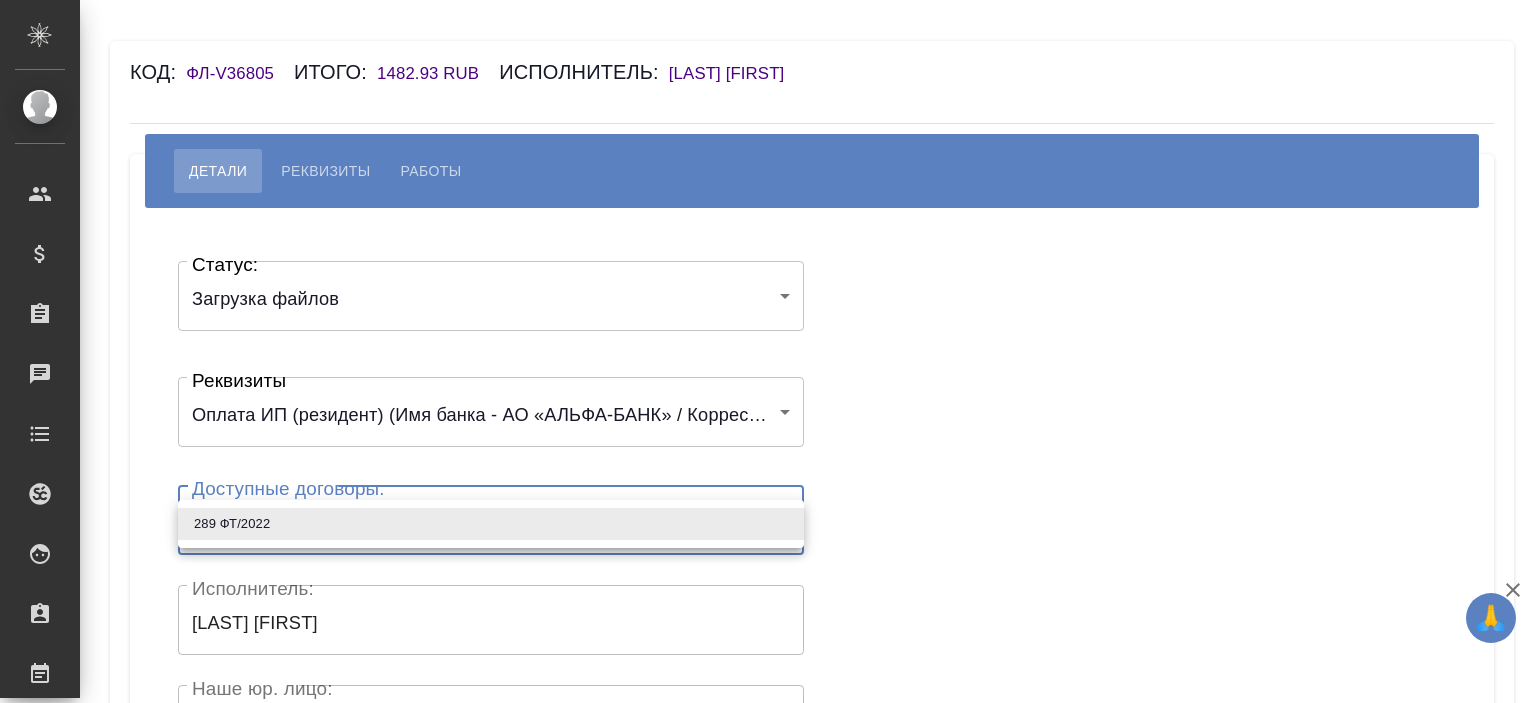 click at bounding box center (768, 351) 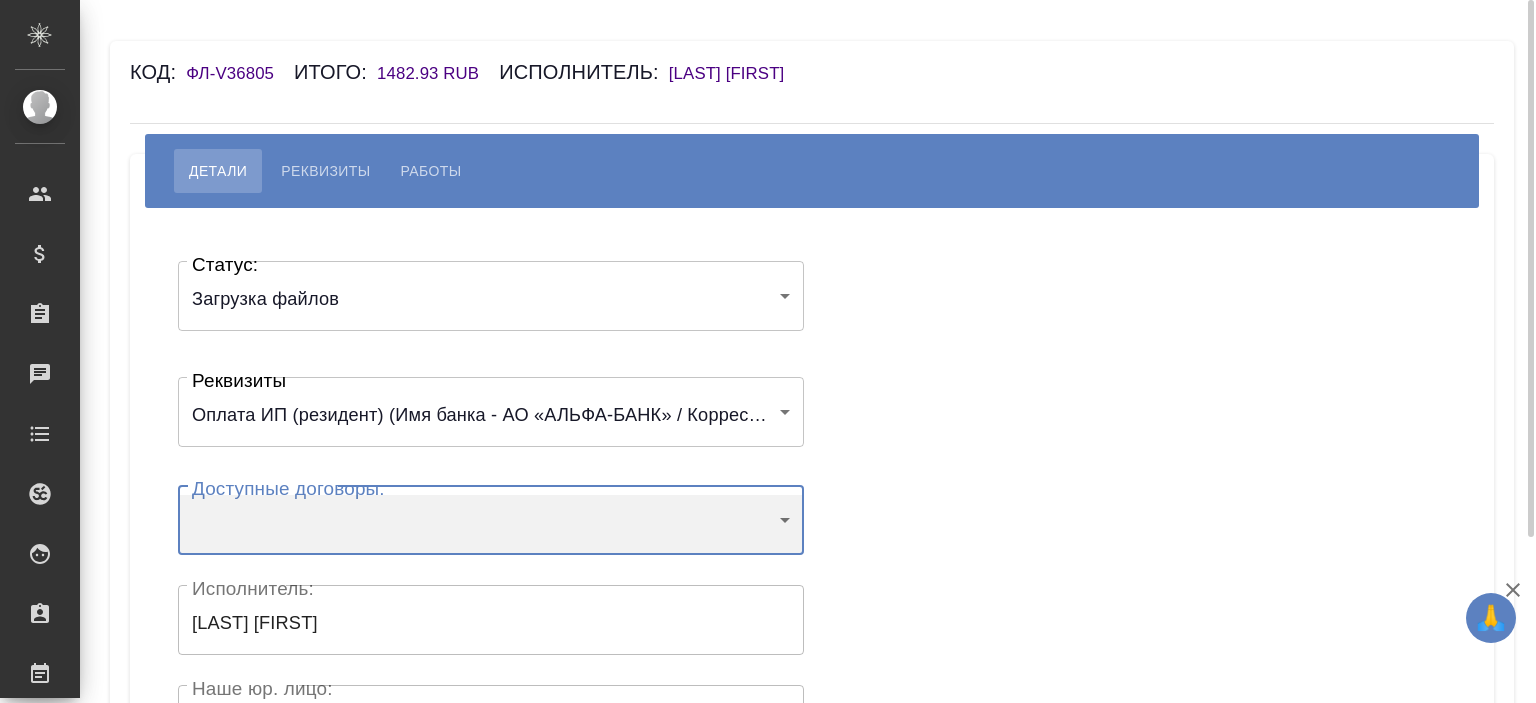 scroll, scrollTop: 440, scrollLeft: 0, axis: vertical 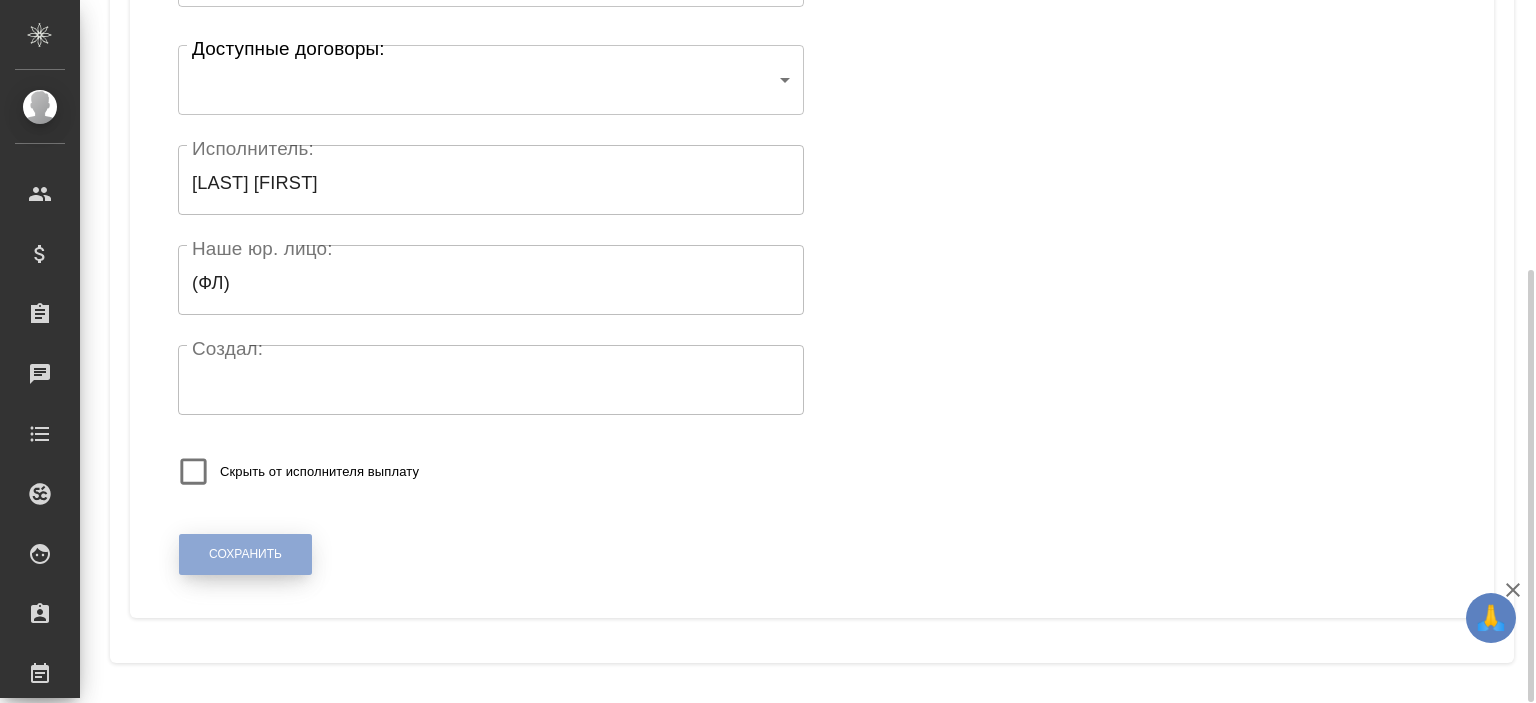 click on "Сохранить" at bounding box center [245, 554] 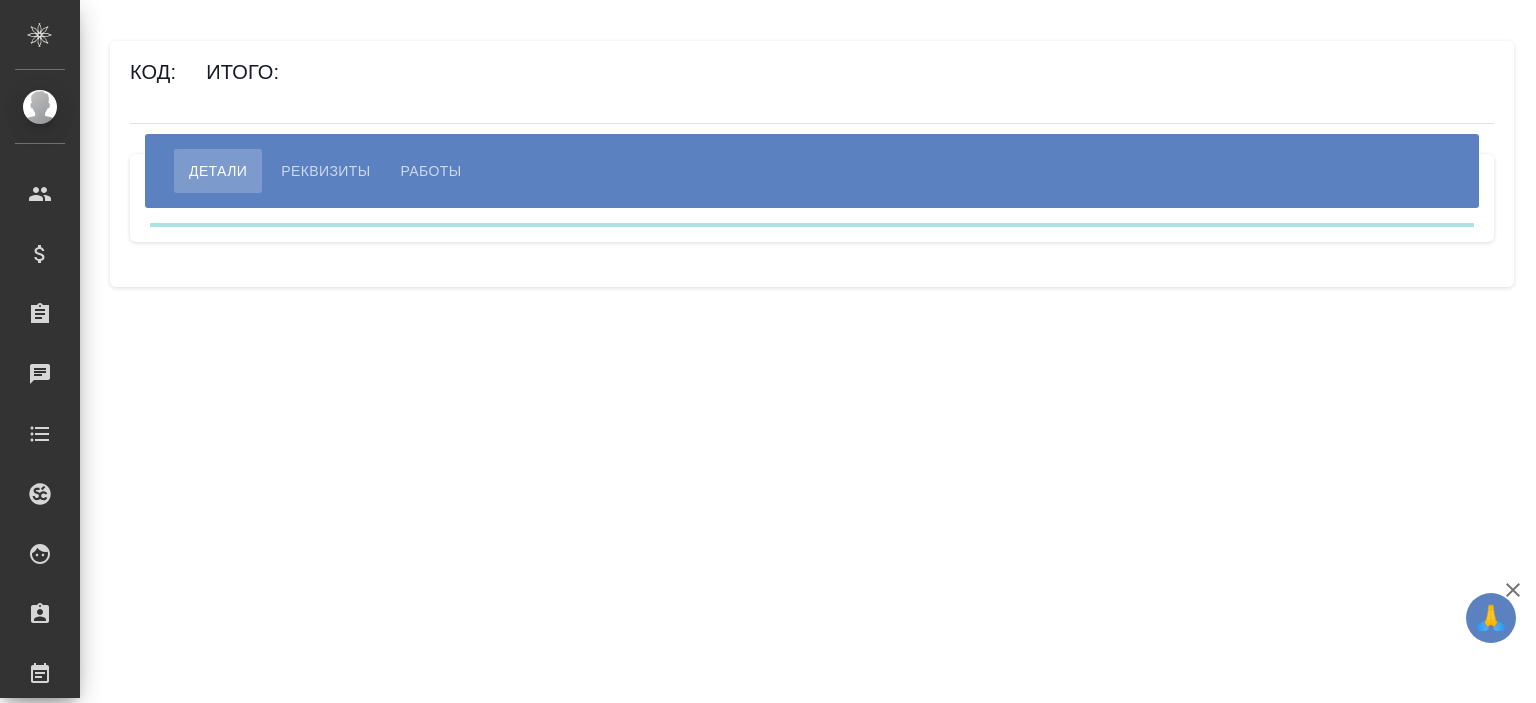 scroll, scrollTop: 0, scrollLeft: 0, axis: both 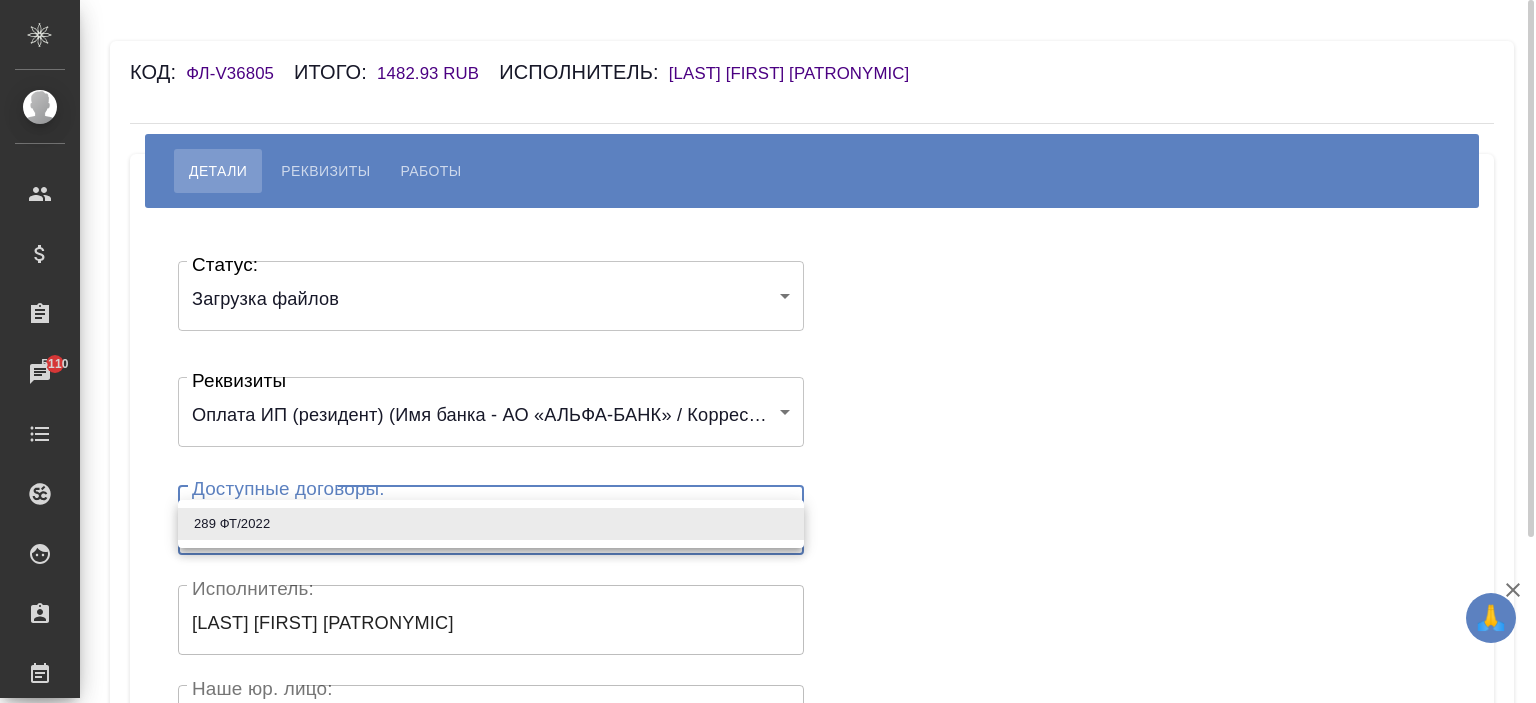 click on "🙏 .cls-1
fill:#fff;
AWATERA Ishkova Yuliya Клиенты Спецификации Заказы 5110 Чаты Todo Проекты SC Исполнители Кандидаты Работы Входящие заявки Заявки на доставку Рекламации Проекты процессинга Конференции Выйти Код: ФЛ-V36805 Итого: 1482.93 RUB Исполнитель: Малькова Татьяна Юрьевна Детали Реквизиты Работы Статус: Загрузка файлов filesUpload Статус: Реквизиты Оплата ИП (резидент) (Имя банка - АО «АЛЬФА-БАНК» / Корреспондентский счет - 30101810200000000593 / БИК - 044525593 / Расчетный счет - 40802810102420000098 / ИНН получателя - 771800739808 / ОГРН - 314774628300752 / ФИО получателя - МАЛЬКОВА ТАТЬЯНА ЮРЬЕВНА (ИП)) ​   x" at bounding box center (768, 351) 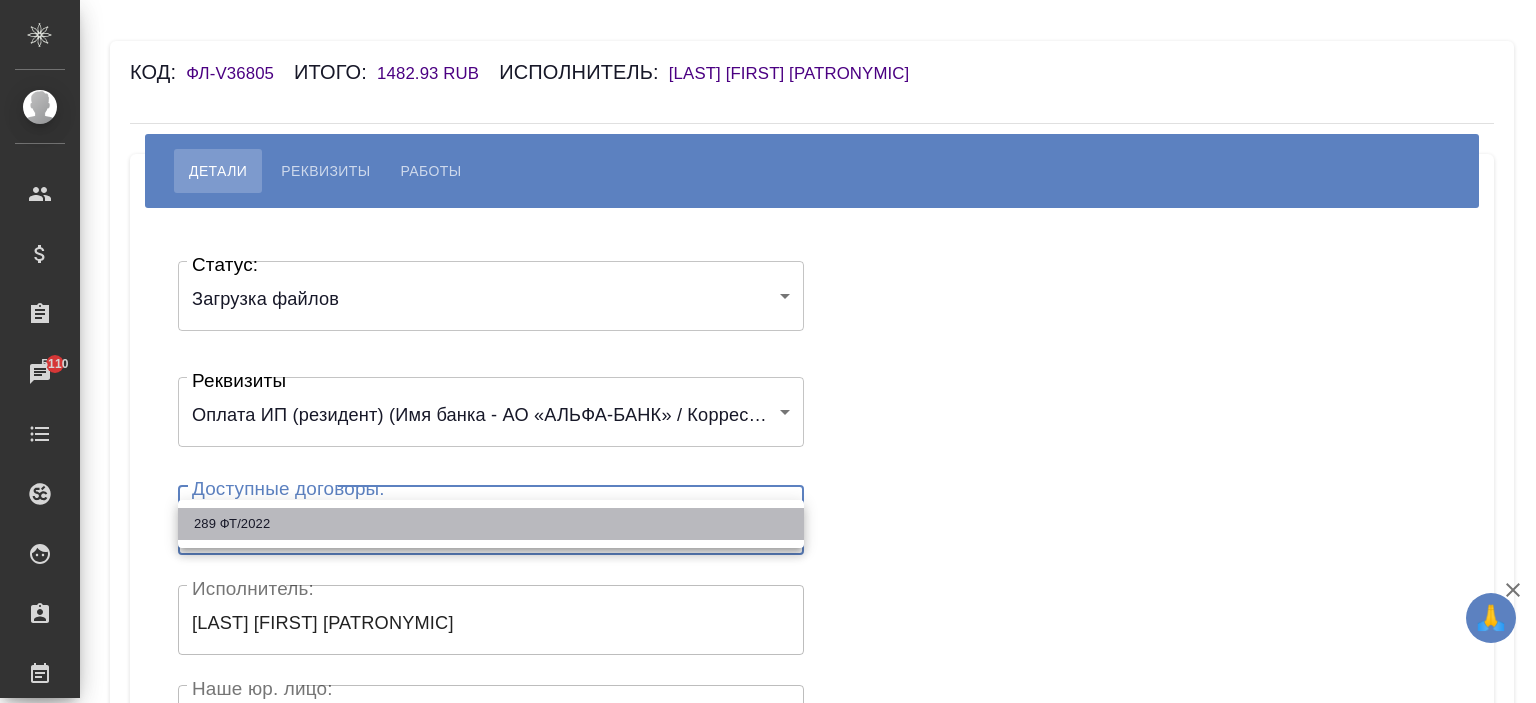 click on "289 ФТ/2022" at bounding box center [491, 524] 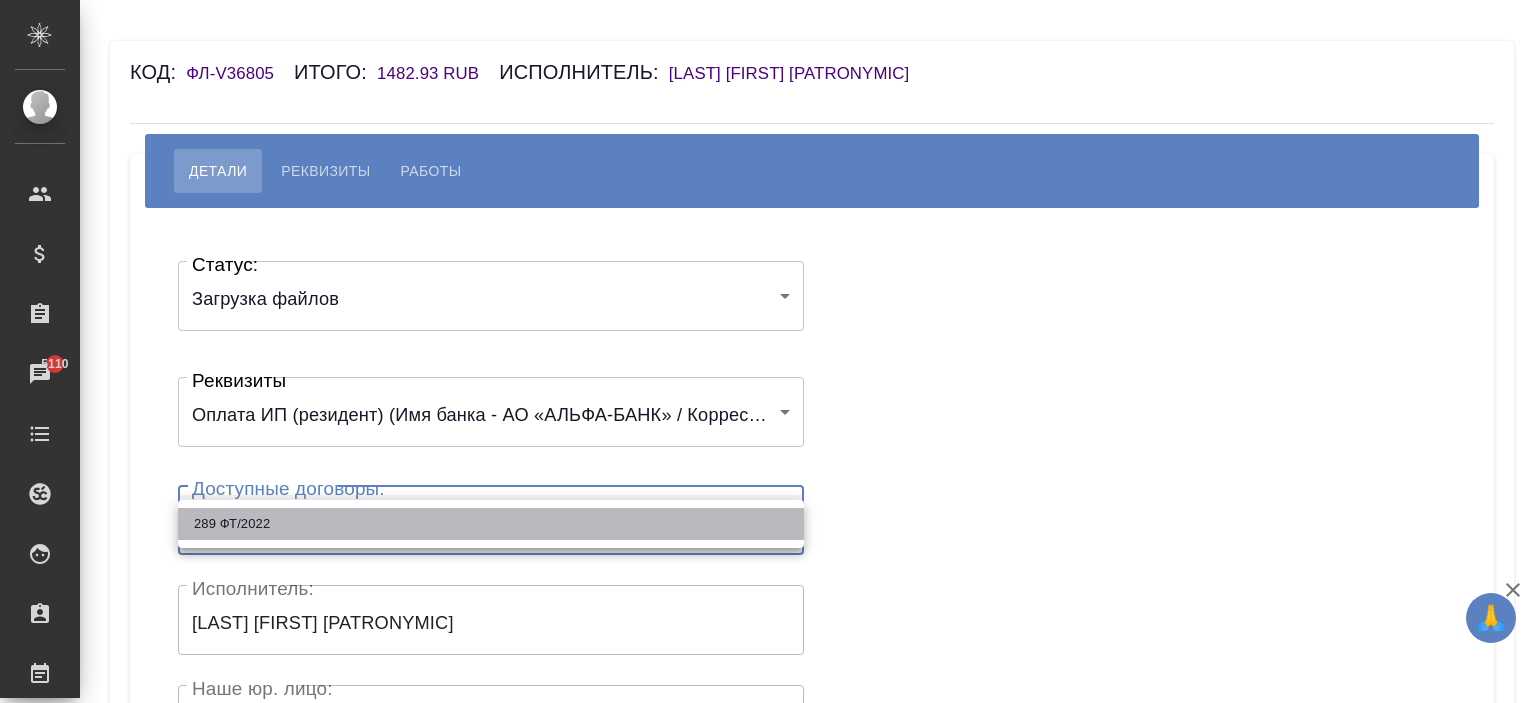 type on "62975a1f01ca733a9315e3cc" 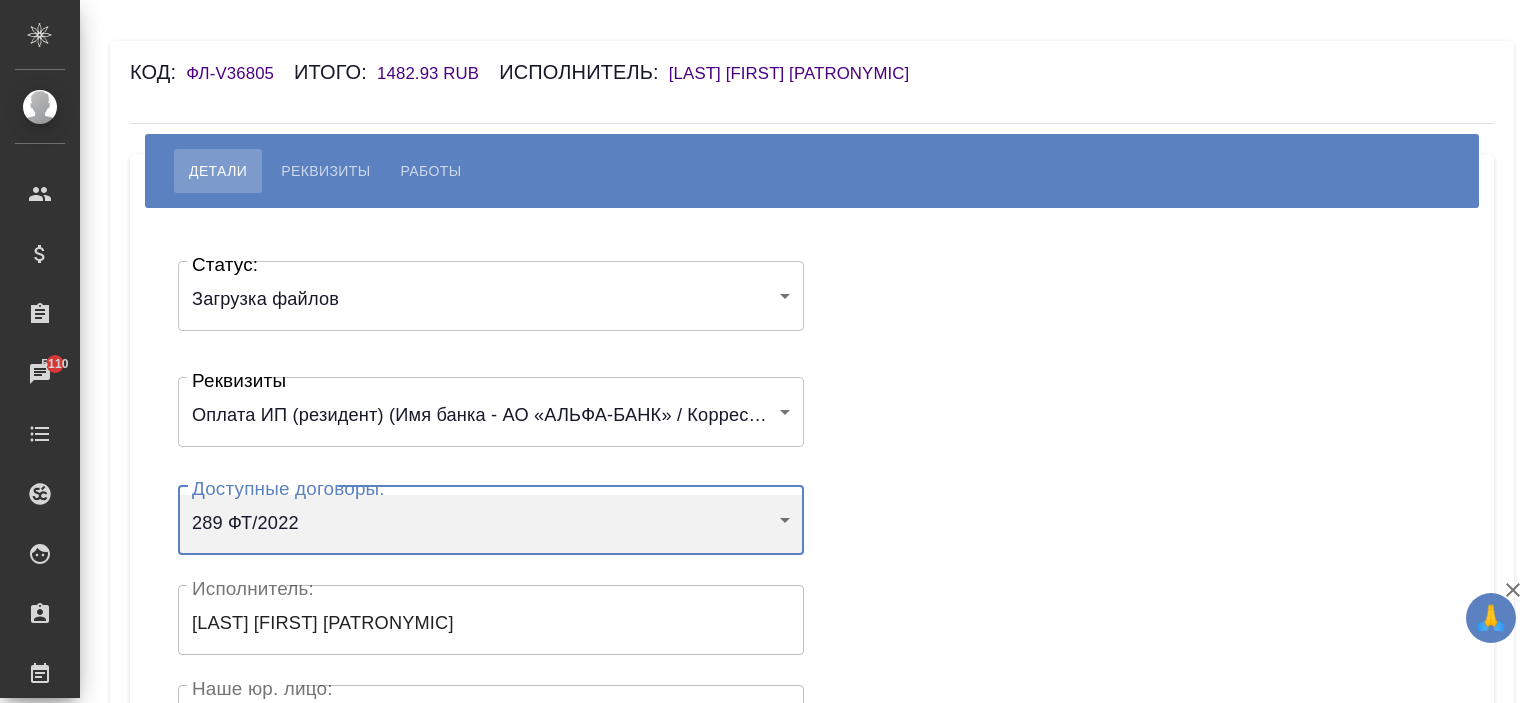 scroll, scrollTop: 440, scrollLeft: 0, axis: vertical 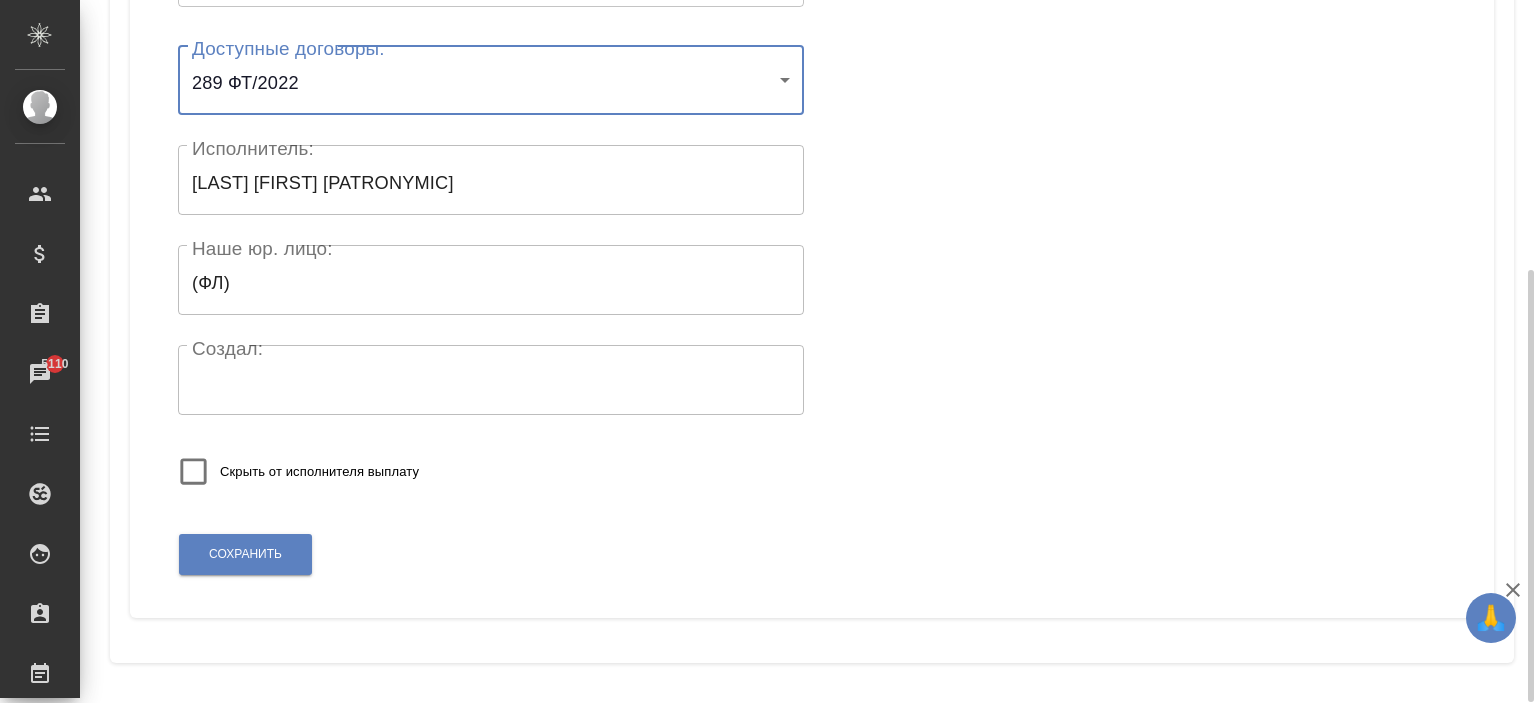 click on "Сохранить" at bounding box center (245, 554) 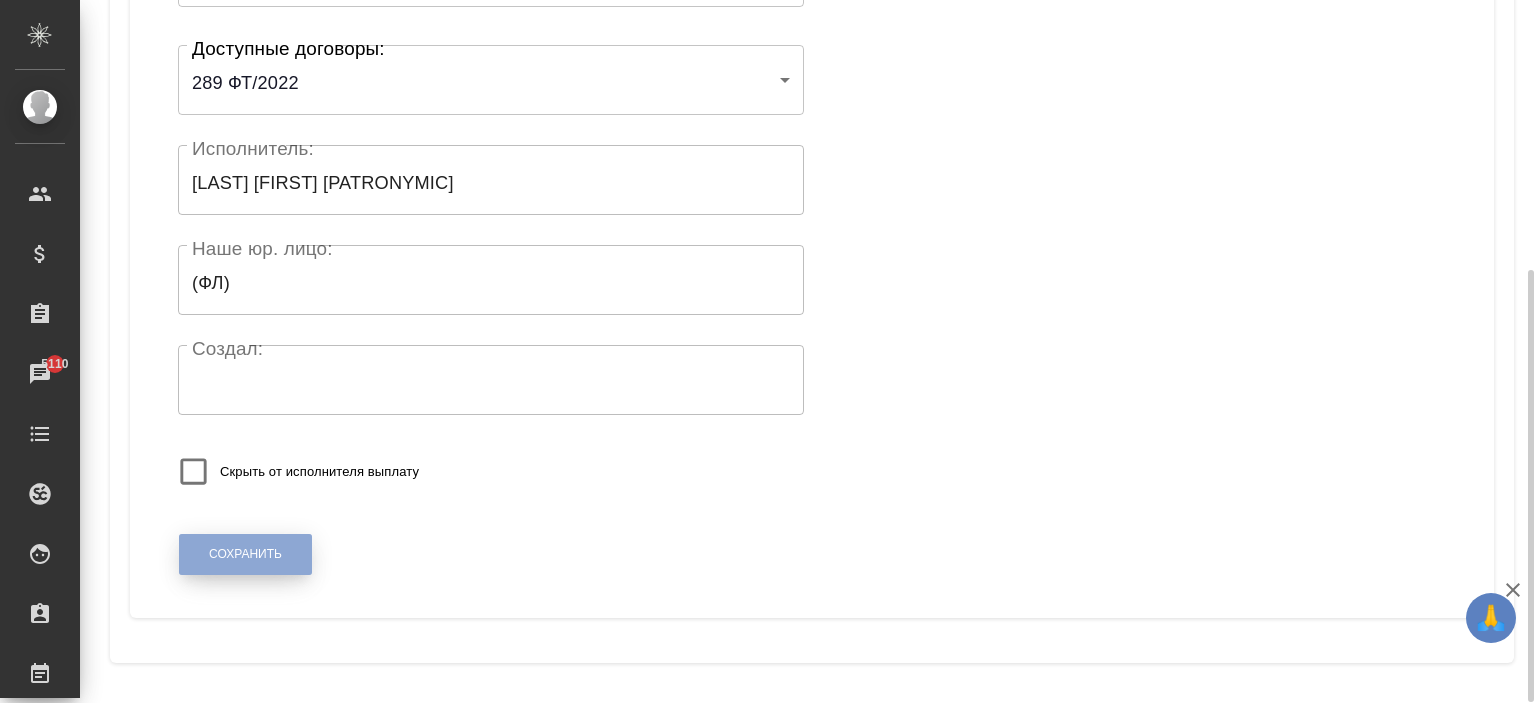 click on "Сохранить" at bounding box center [245, 554] 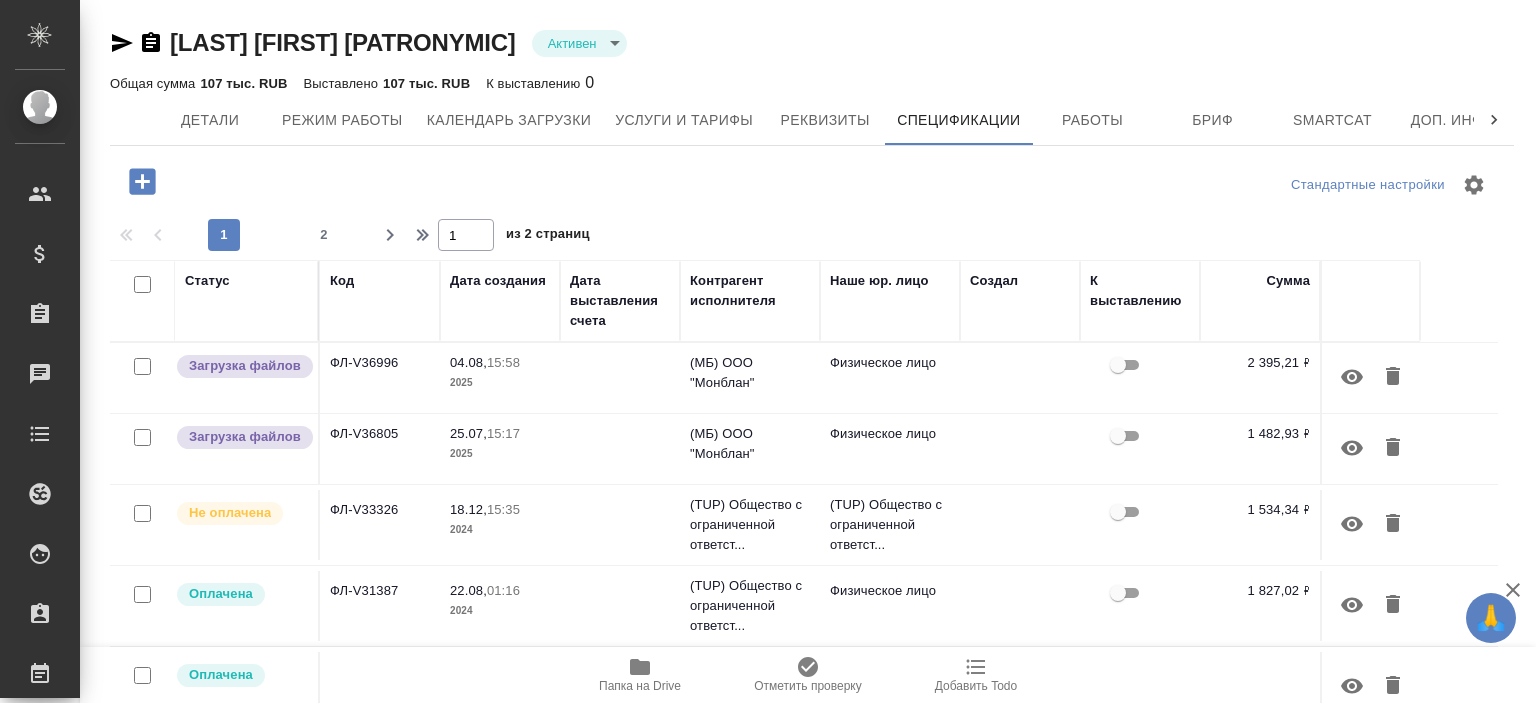 scroll, scrollTop: 0, scrollLeft: 0, axis: both 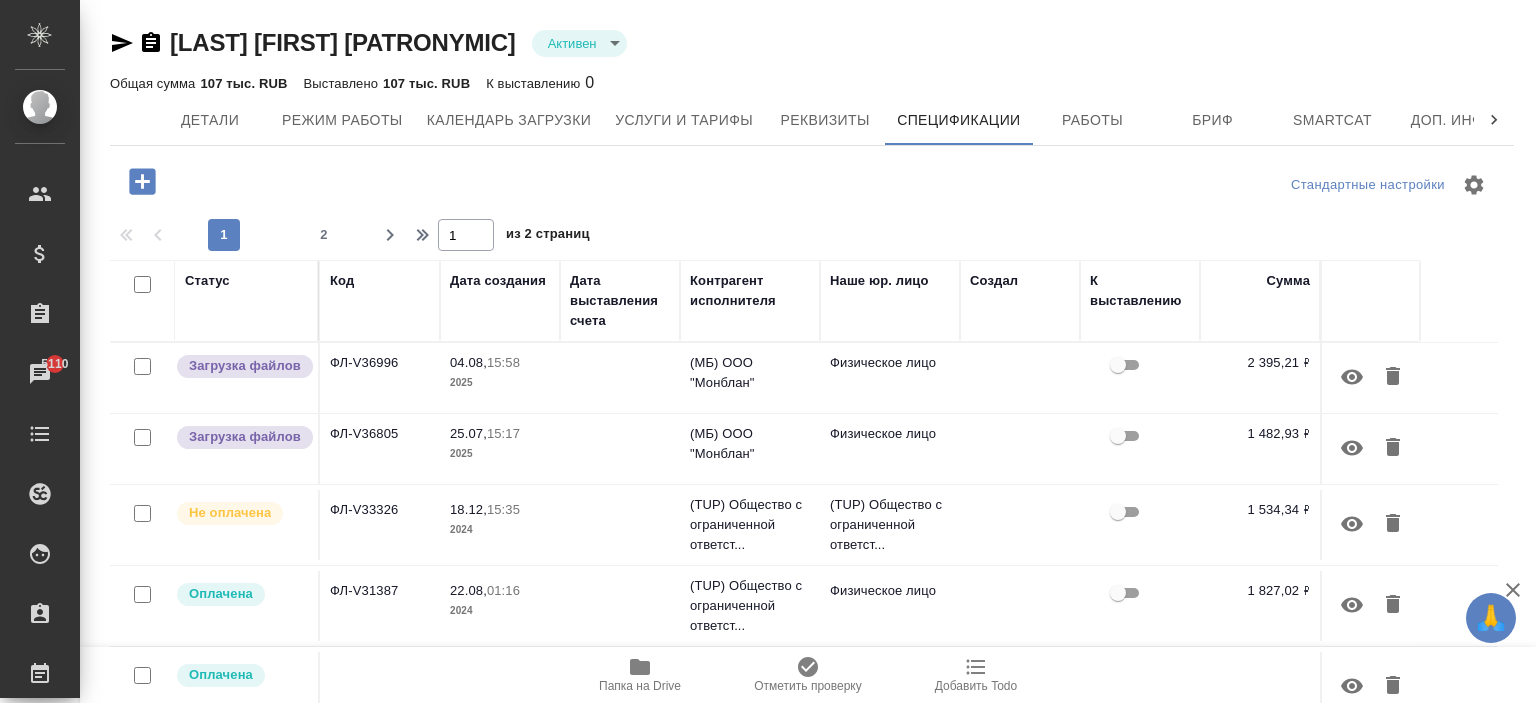 click on "Физическое лицо" at bounding box center (890, 378) 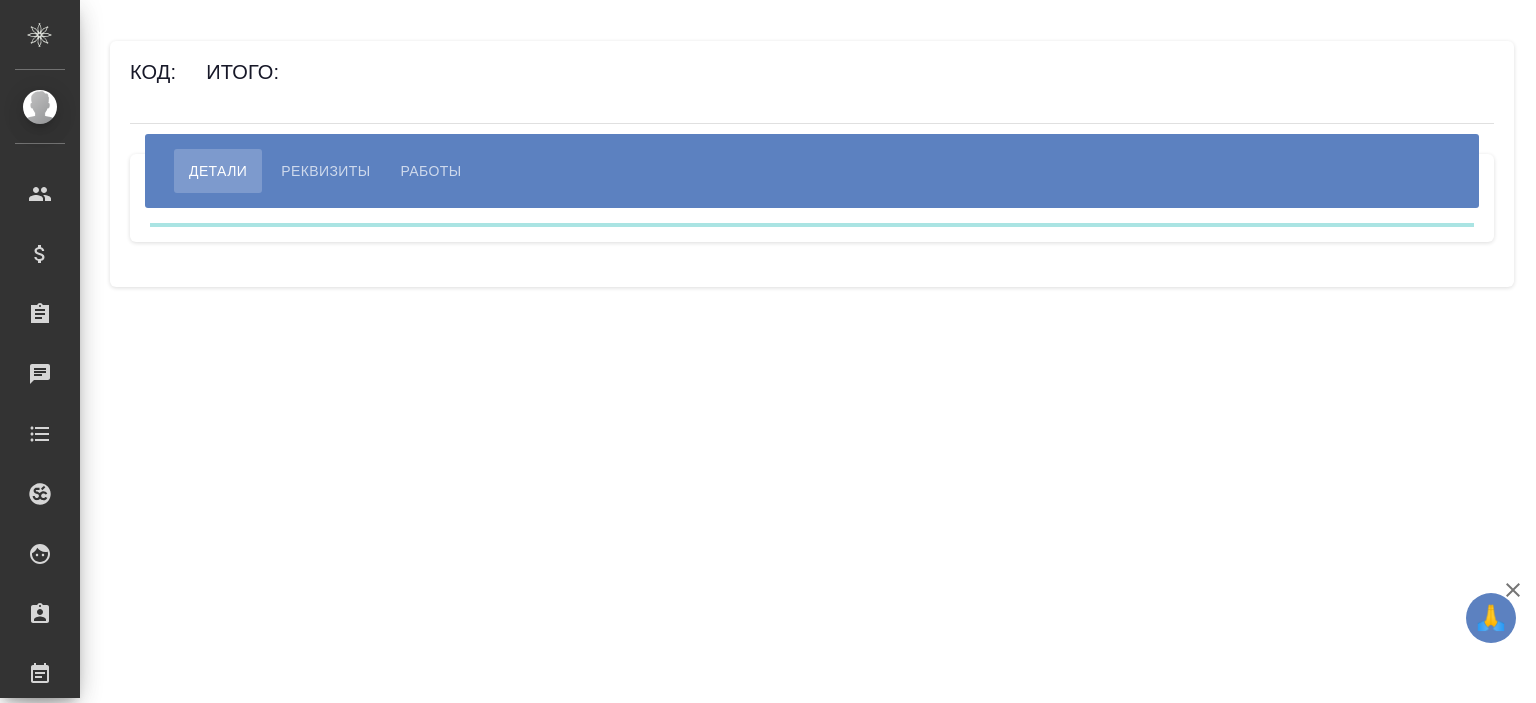 scroll, scrollTop: 0, scrollLeft: 0, axis: both 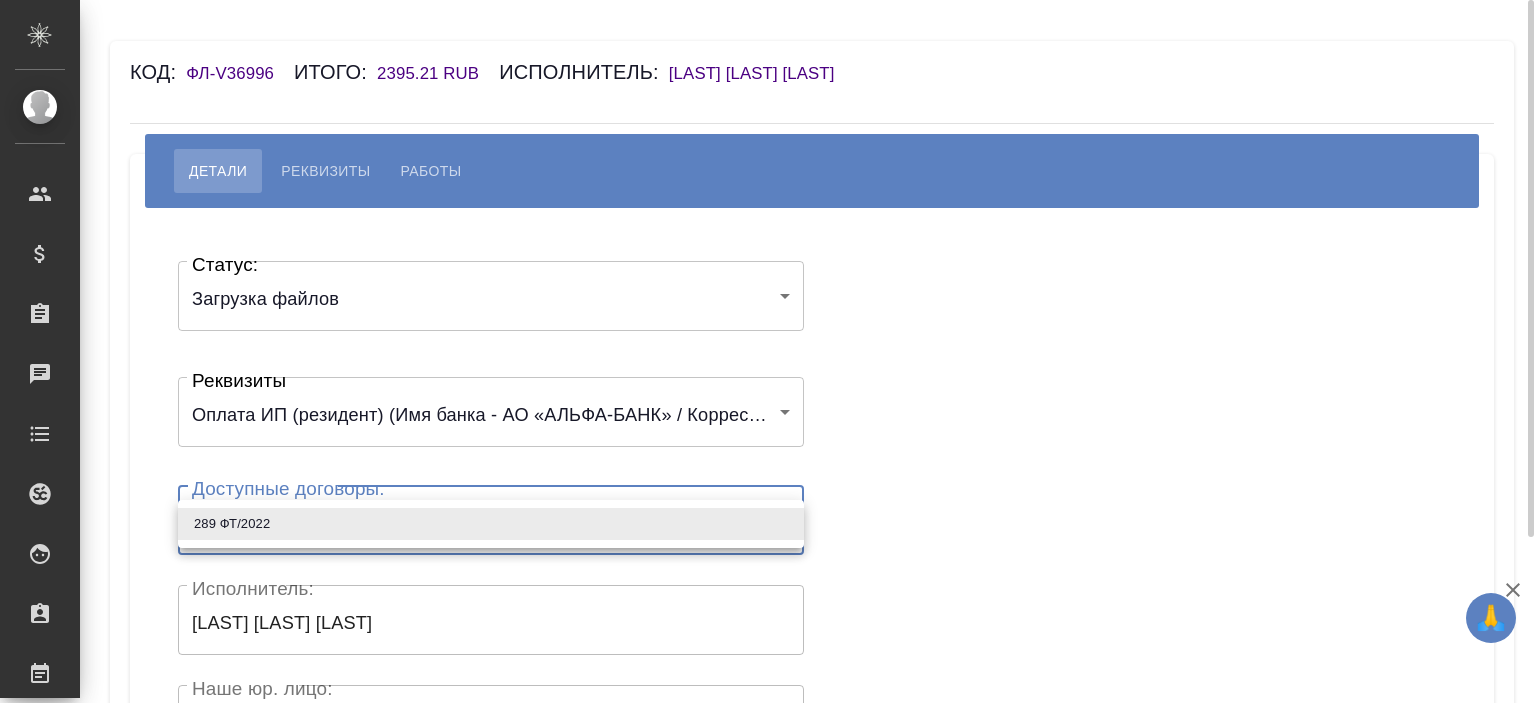 click on "🙏 .cls-1
fill:#fff;
AWATERA [LAST] [LAST] Клиенты Спецификации Заказы Чаты Todo Проекты SC Исполнители Кандидаты Работы Входящие заявки Заявки на доставку Рекламации Проекты процессинга Конференции Выйти Код: ФЛ-V36996 Итого: 2395.21 RUB Исполнитель: [LAST] [LAST] [LAST] Детали Реквизиты Работы Статус: Загрузка файлов filesUpload Статус: Реквизиты Оплата ИП (резидент) (Имя банка - АО «АЛЬФА-БАНК» / Корреспондентский счет - [ACCOUNT_NUMBER] / БИК - [BIK] / Расчетный счет - [ACCOUNT_NUMBER] / ИНН получателя - [INN] / ОГРН - [OGRN] / ФИО получателя - [LAST] [LAST] [LAST] (ИП)) ​ (ФЛ)   x" at bounding box center [768, 351] 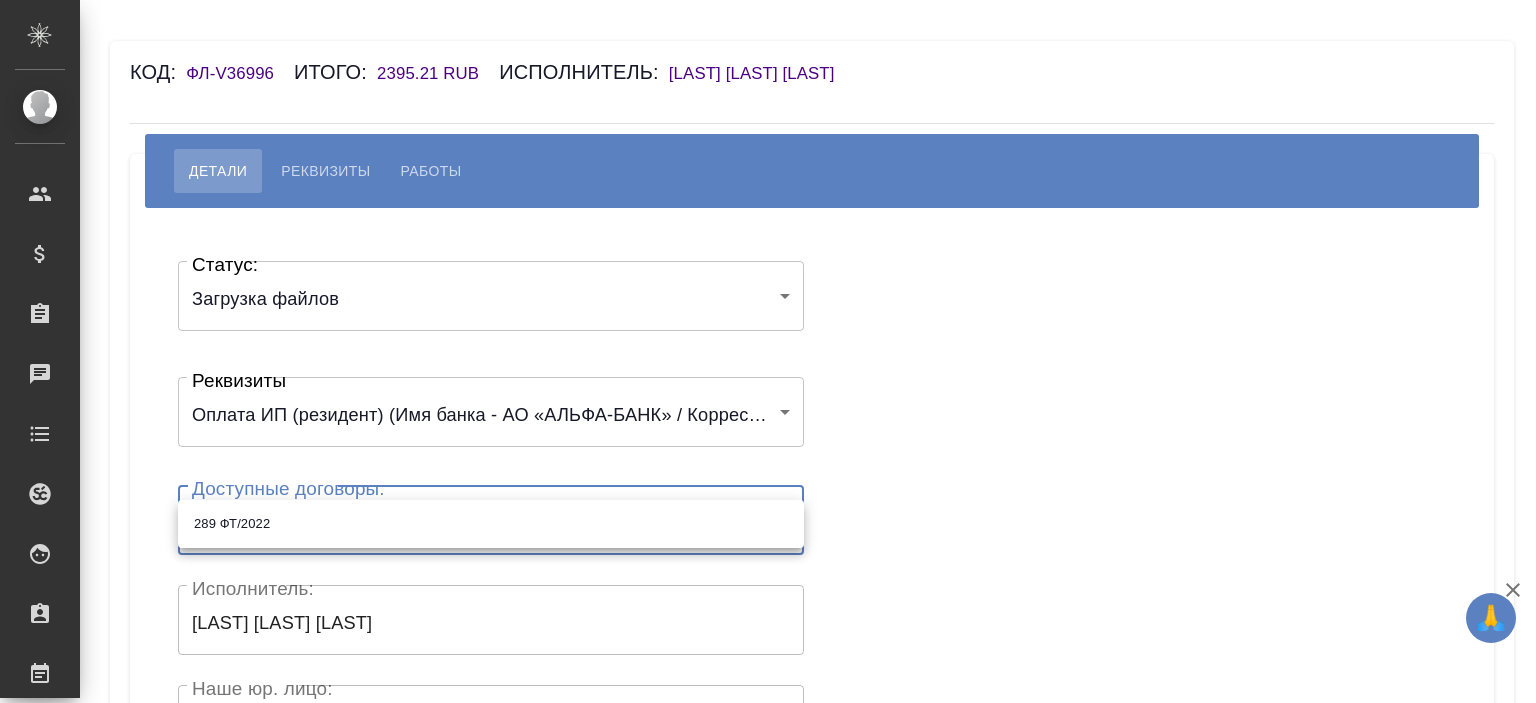 click on "289 ФТ/2022" at bounding box center [491, 524] 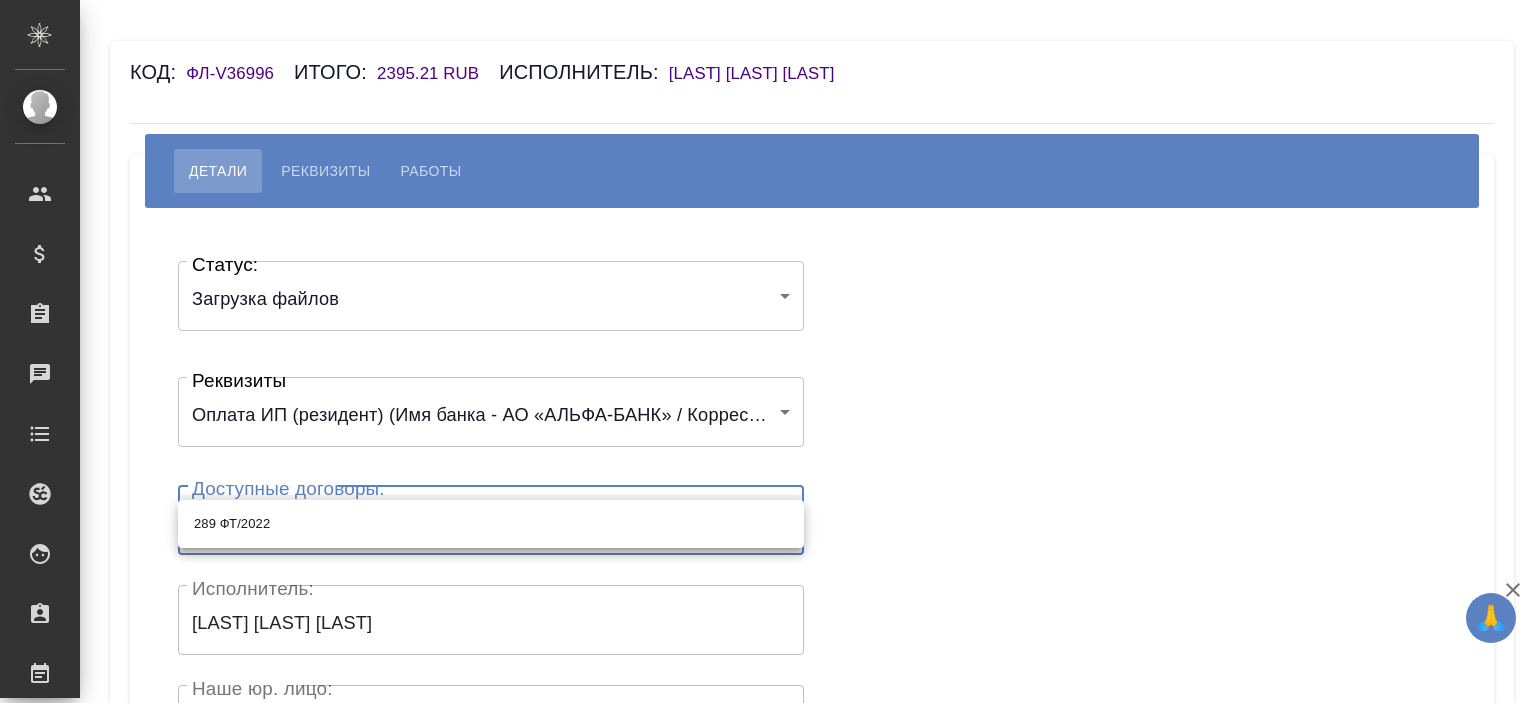 type on "62975a1f01ca733a9315e3cc" 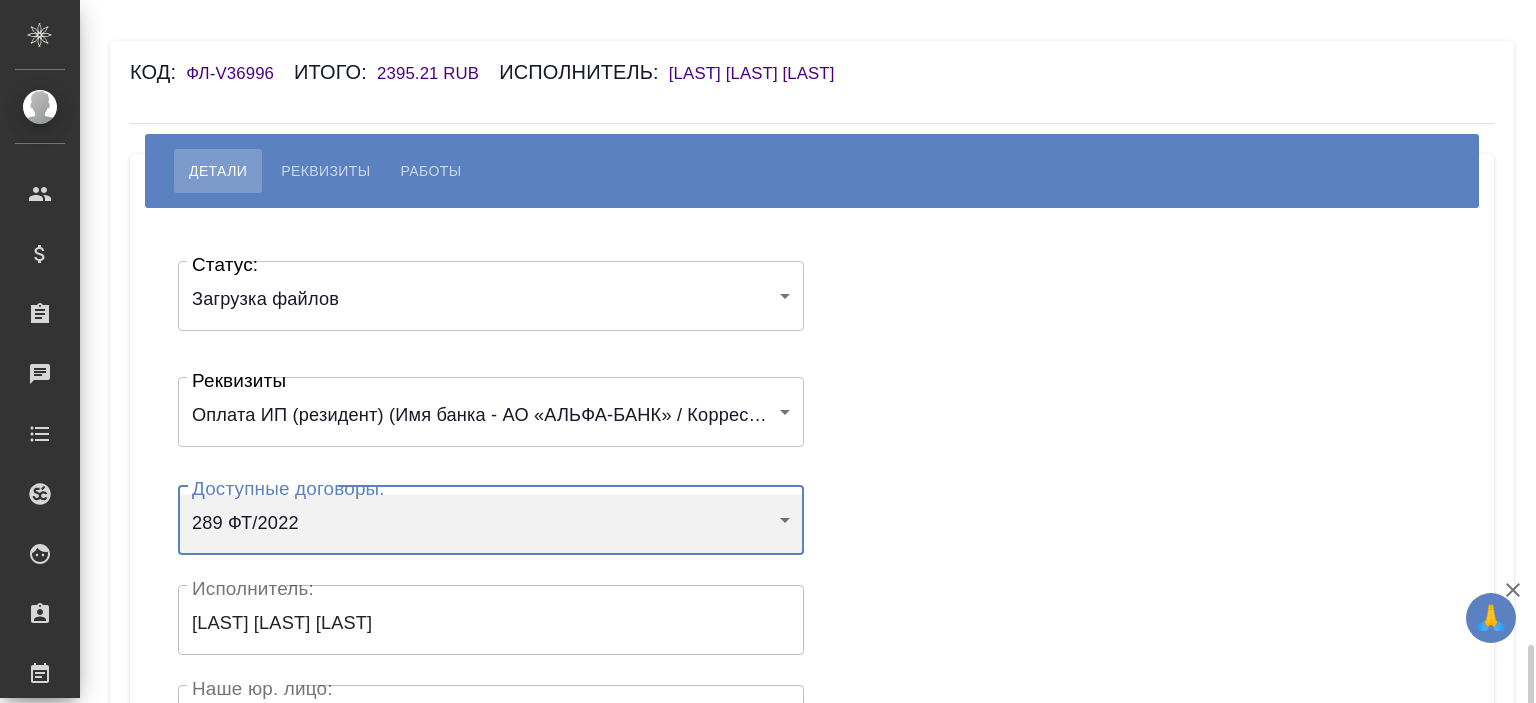 scroll, scrollTop: 400, scrollLeft: 0, axis: vertical 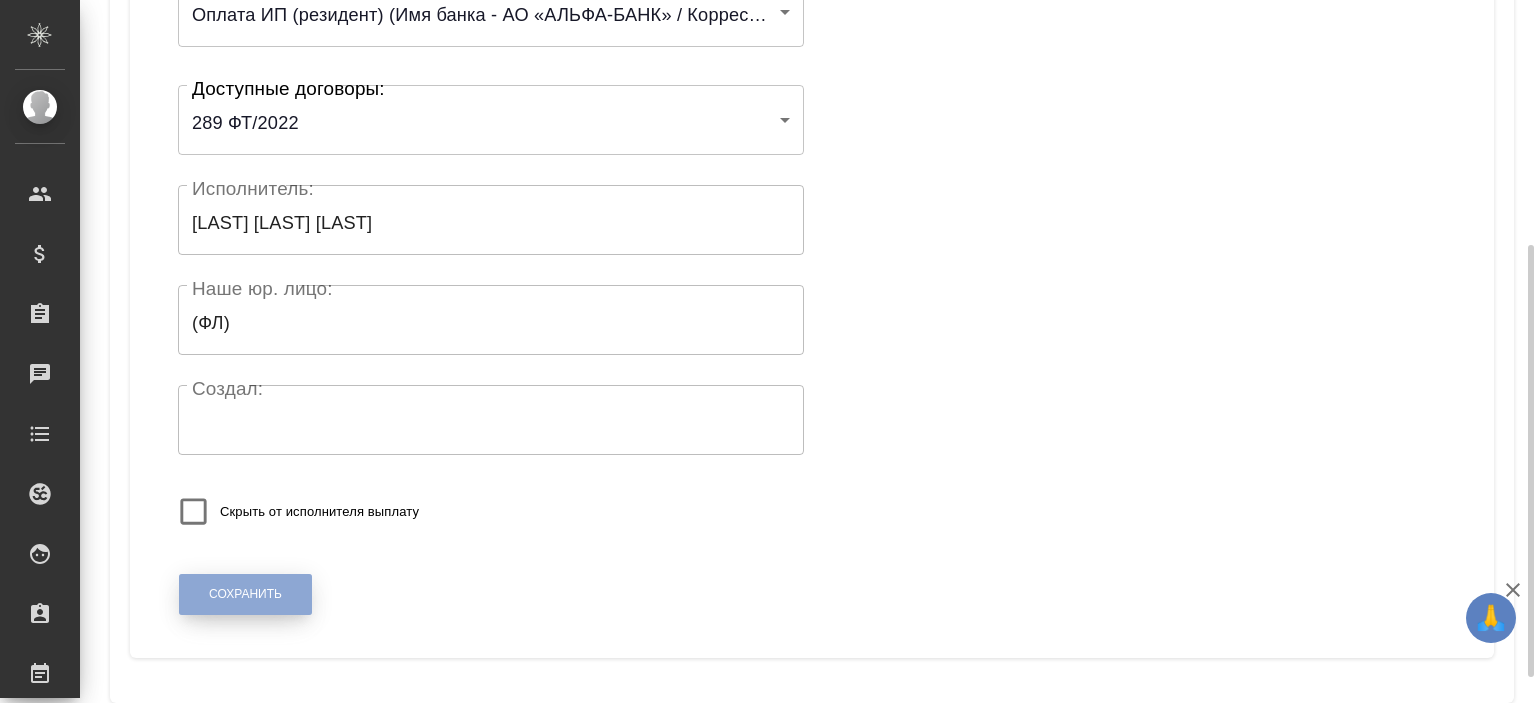 click on "Сохранить" at bounding box center (245, 594) 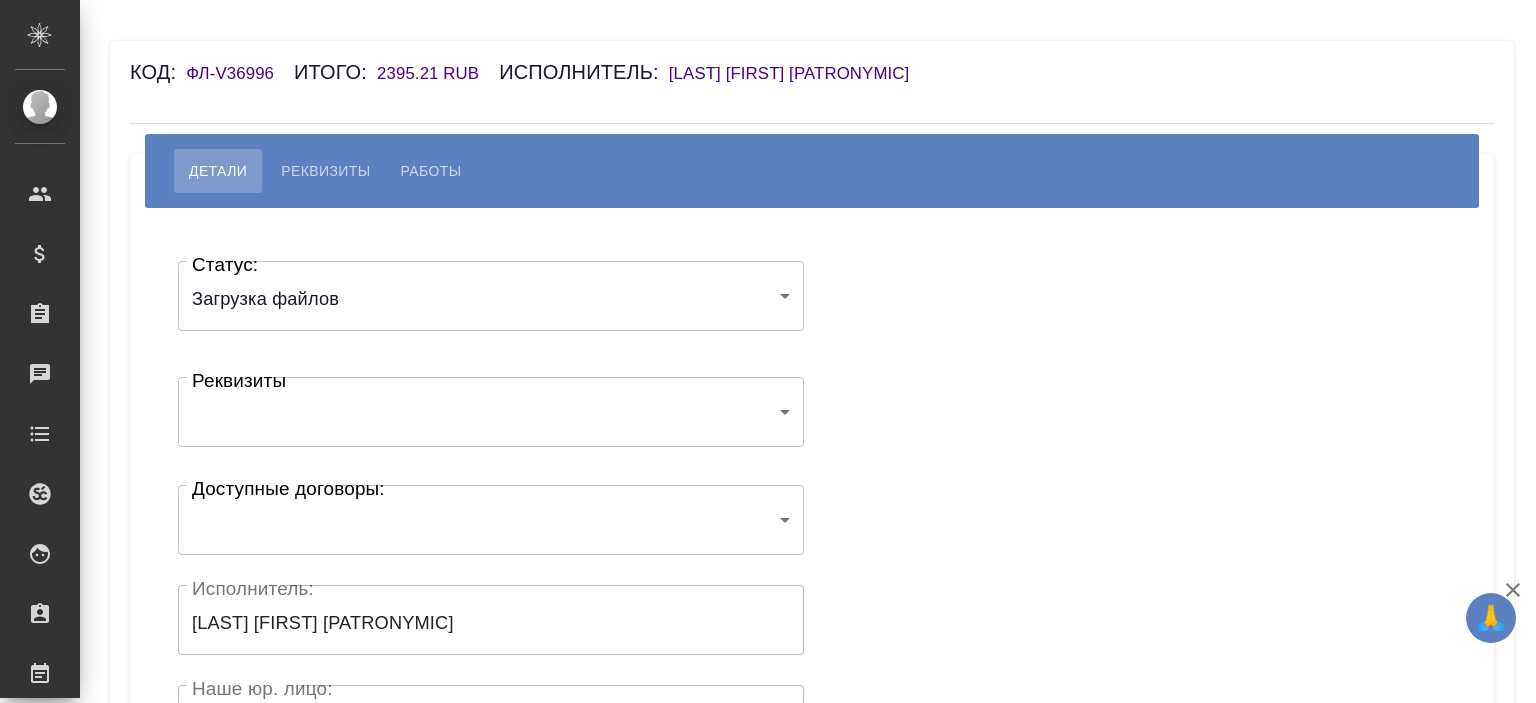 scroll, scrollTop: 0, scrollLeft: 0, axis: both 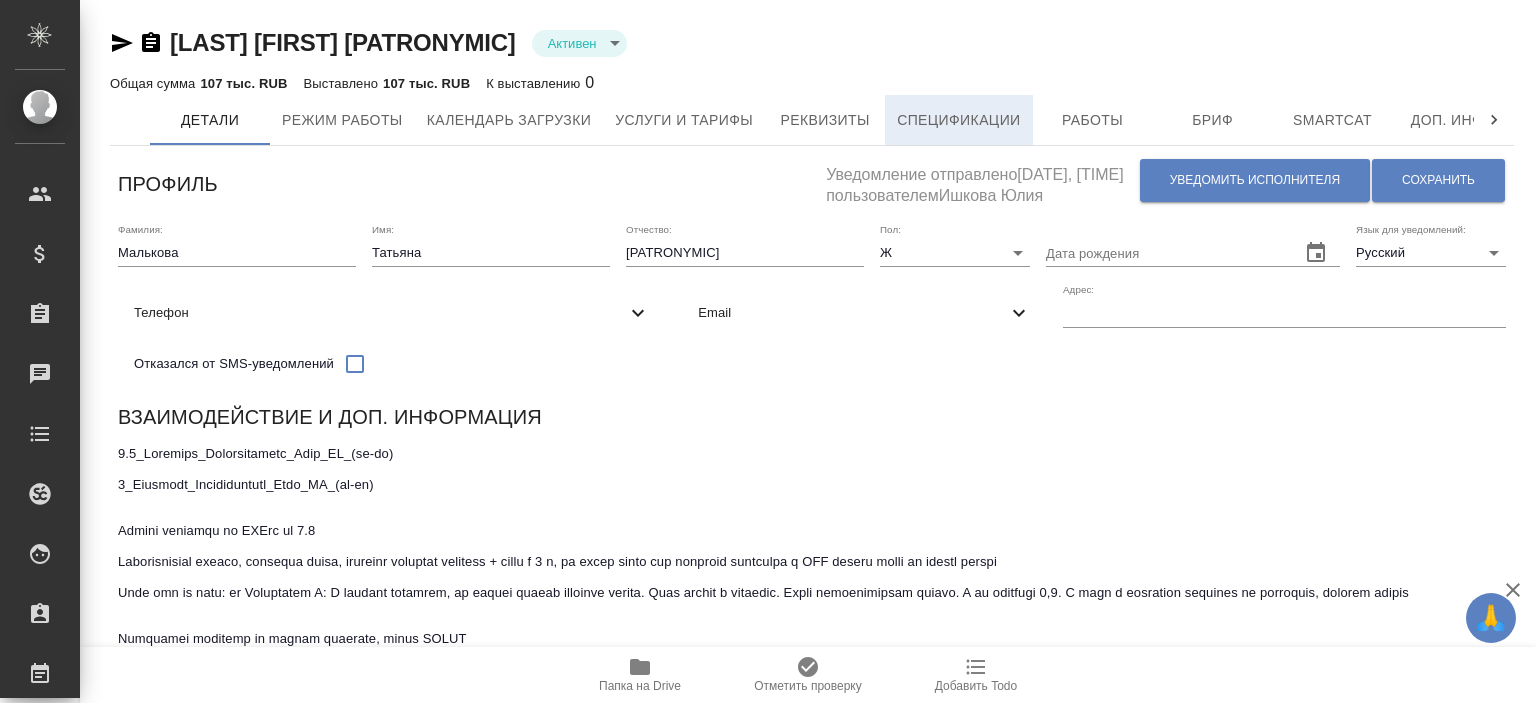 click on "Спецификации" at bounding box center [958, 120] 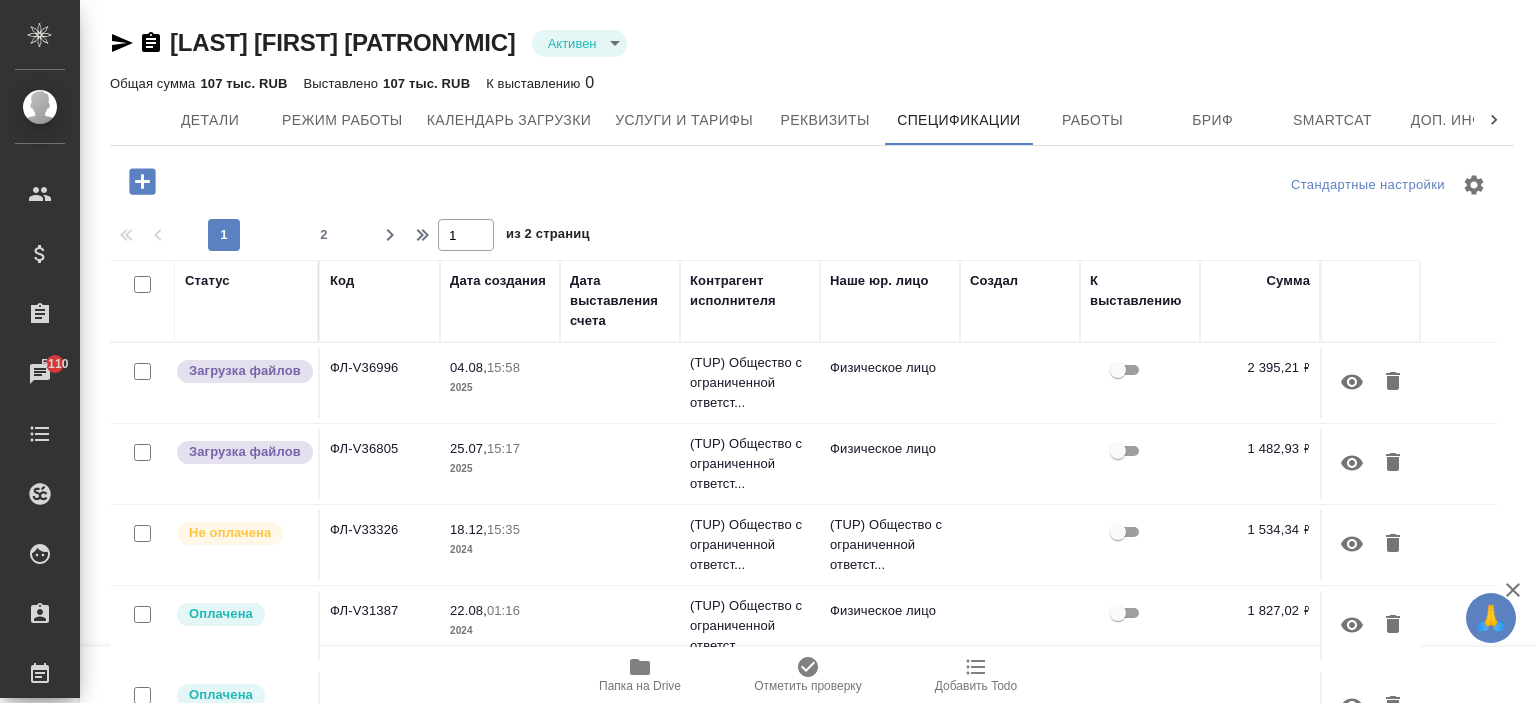 click 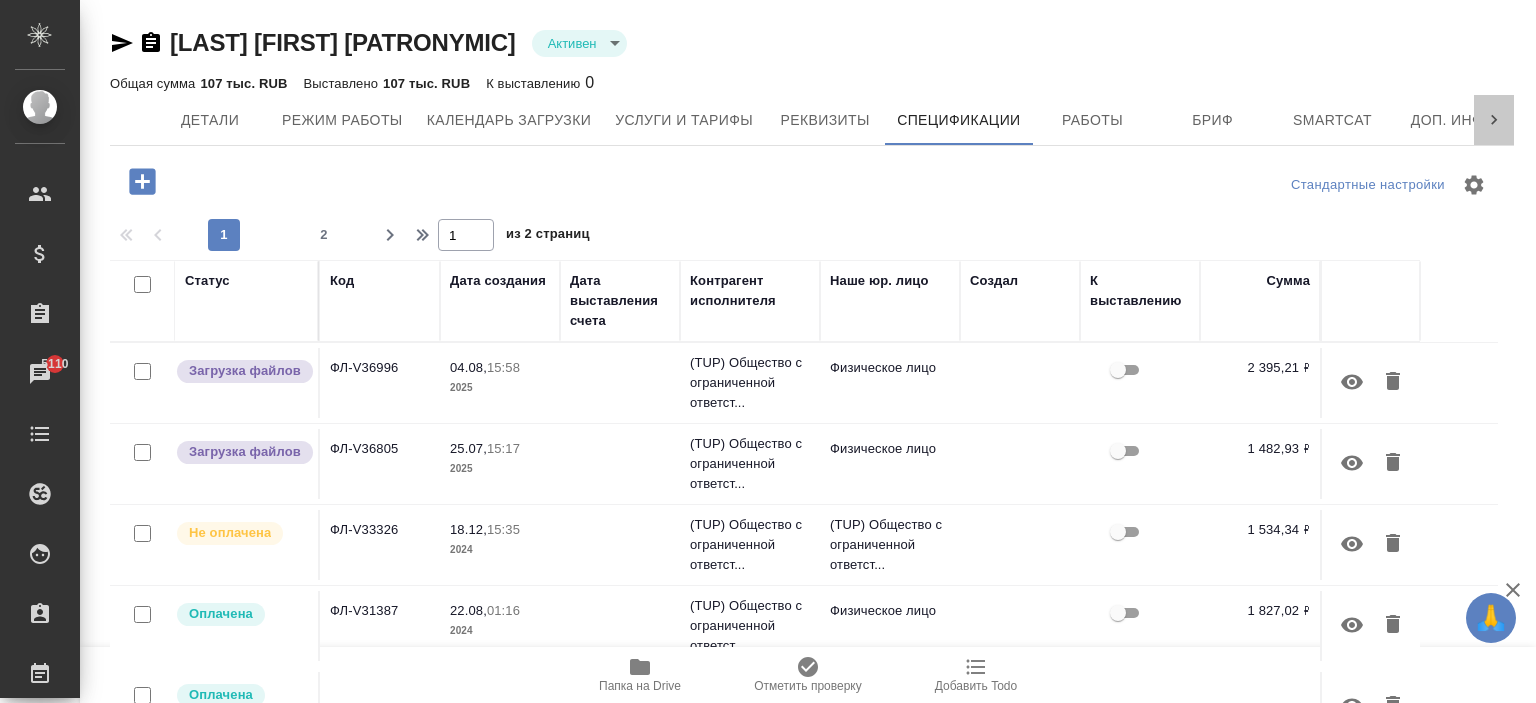 scroll, scrollTop: 0, scrollLeft: 278, axis: horizontal 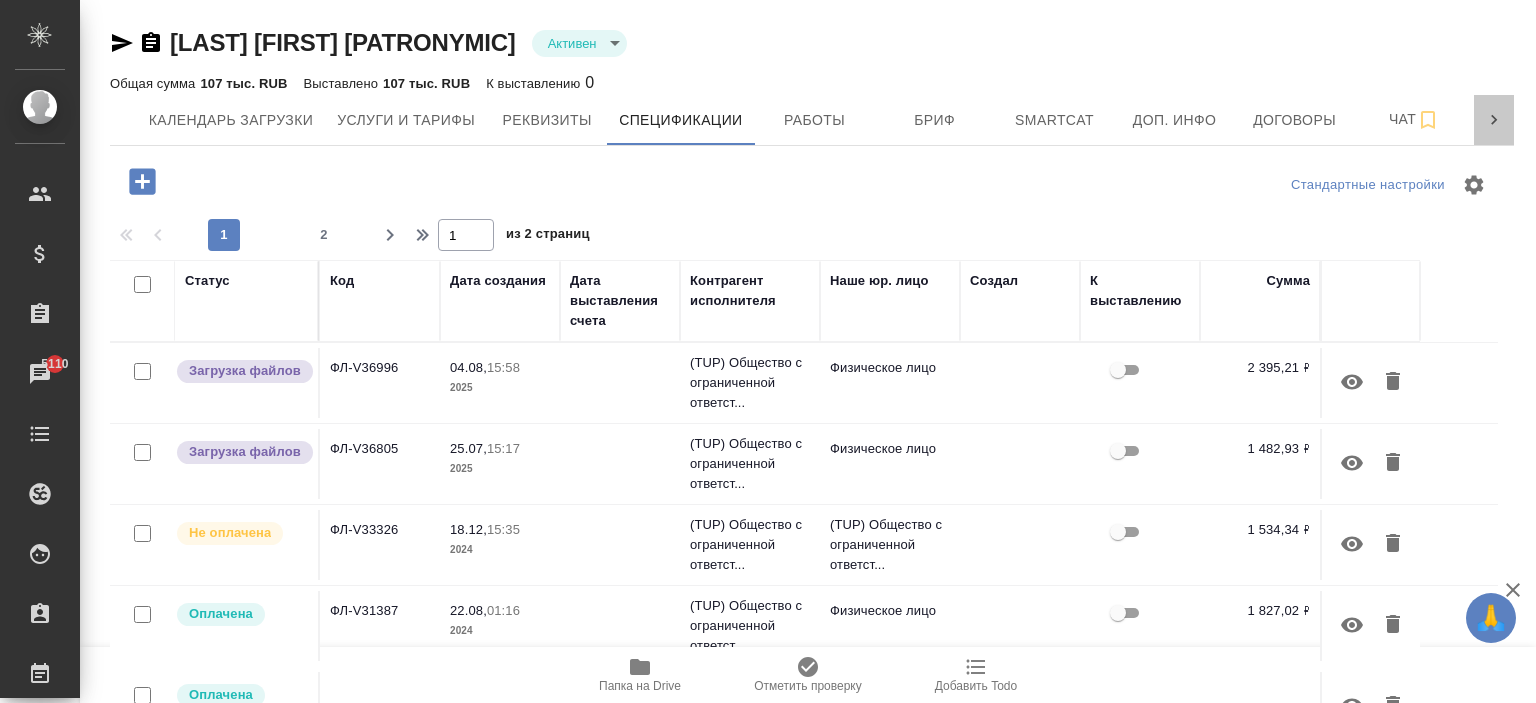 click 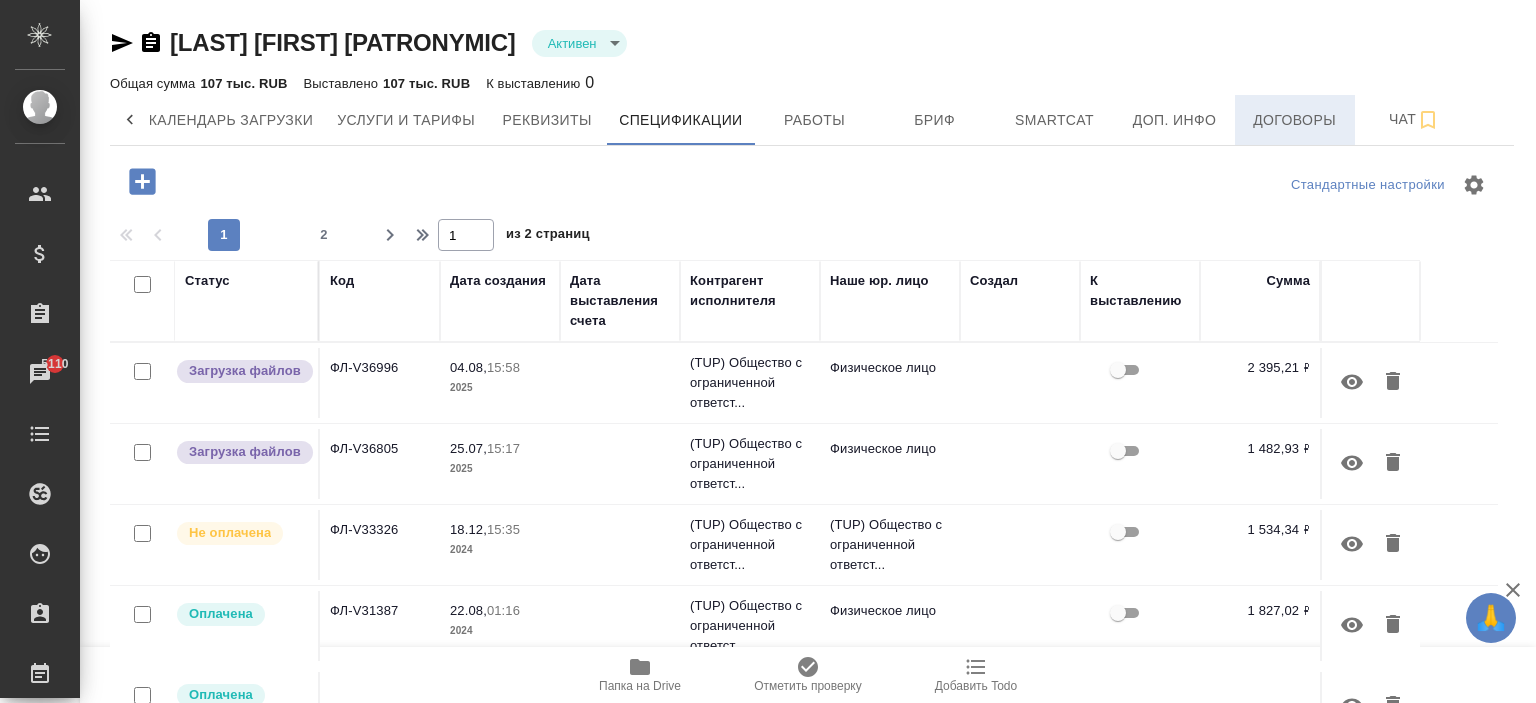 click on "Договоры" at bounding box center (1295, 120) 